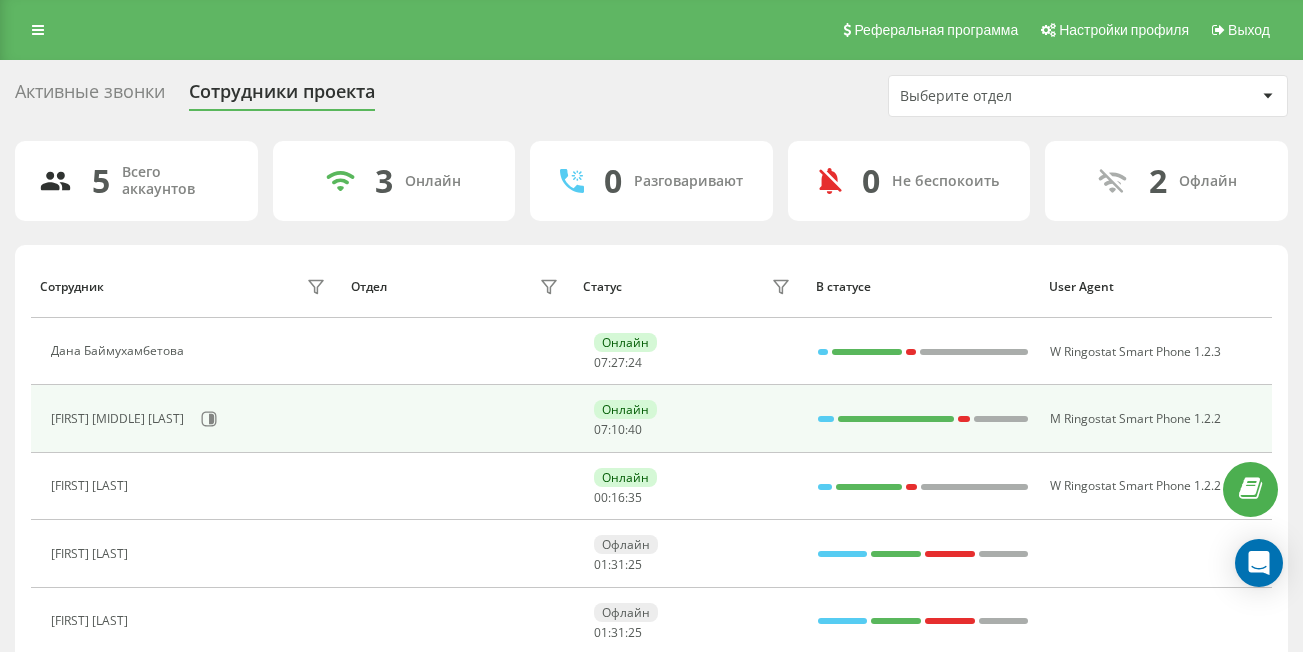 scroll, scrollTop: 0, scrollLeft: 0, axis: both 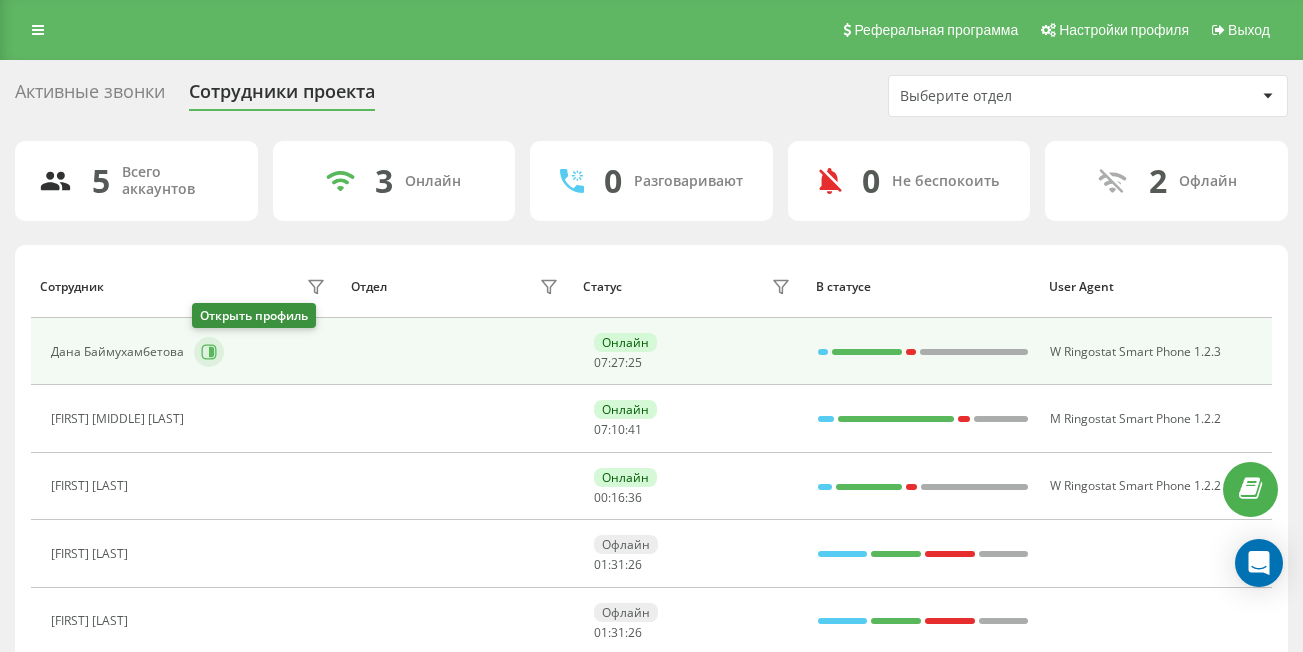 click 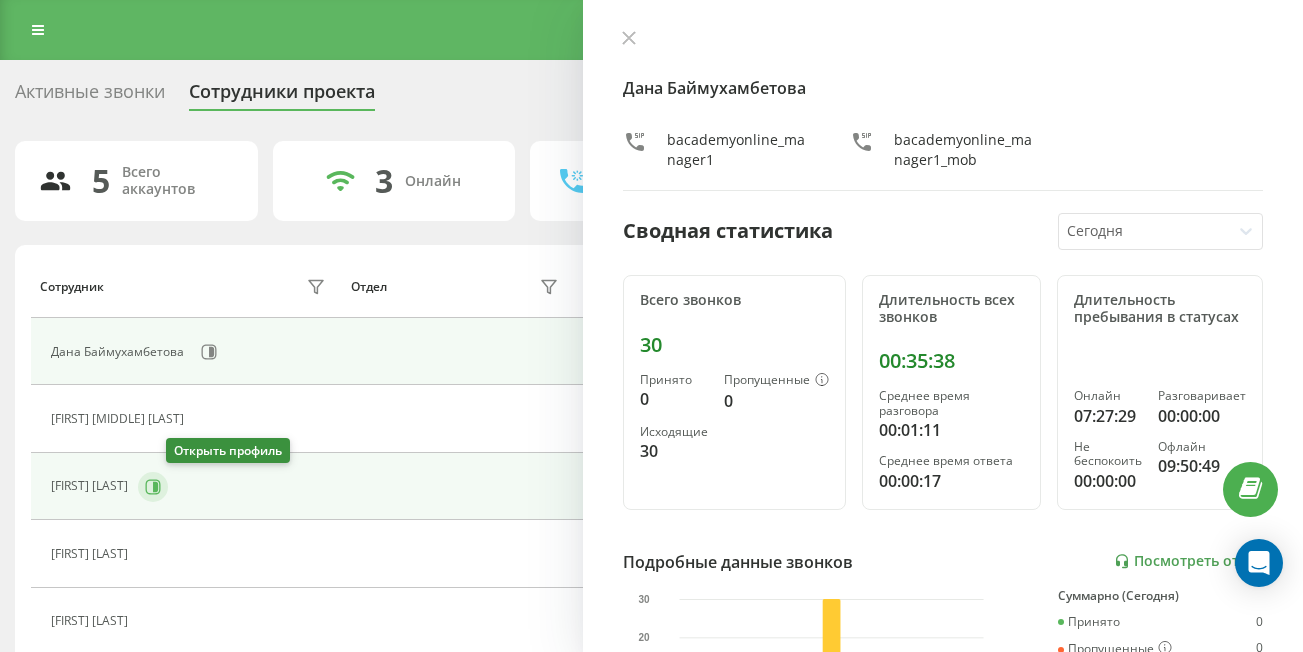 click 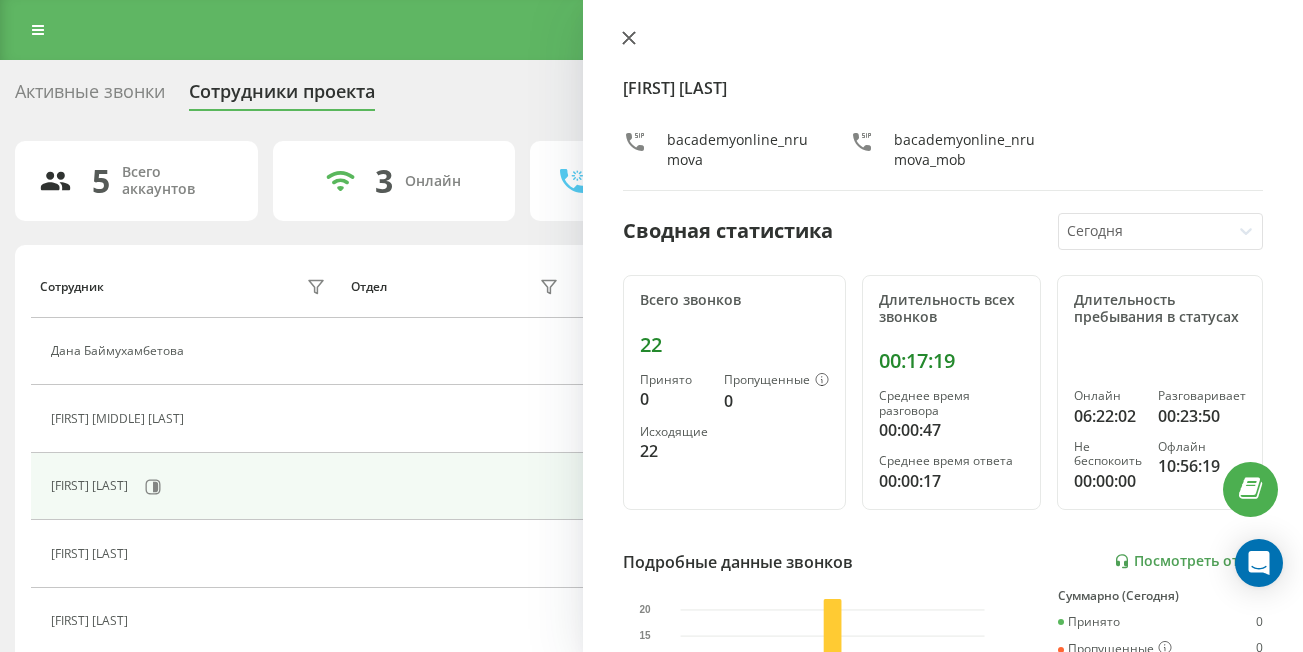 click 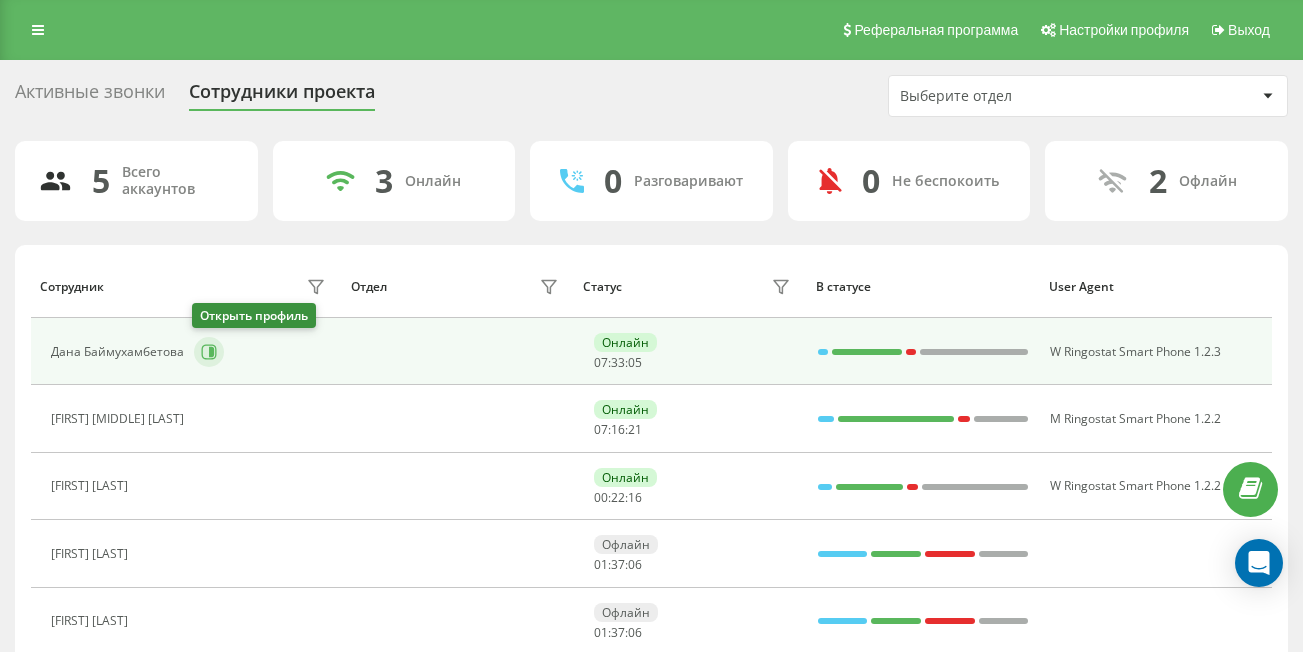 click 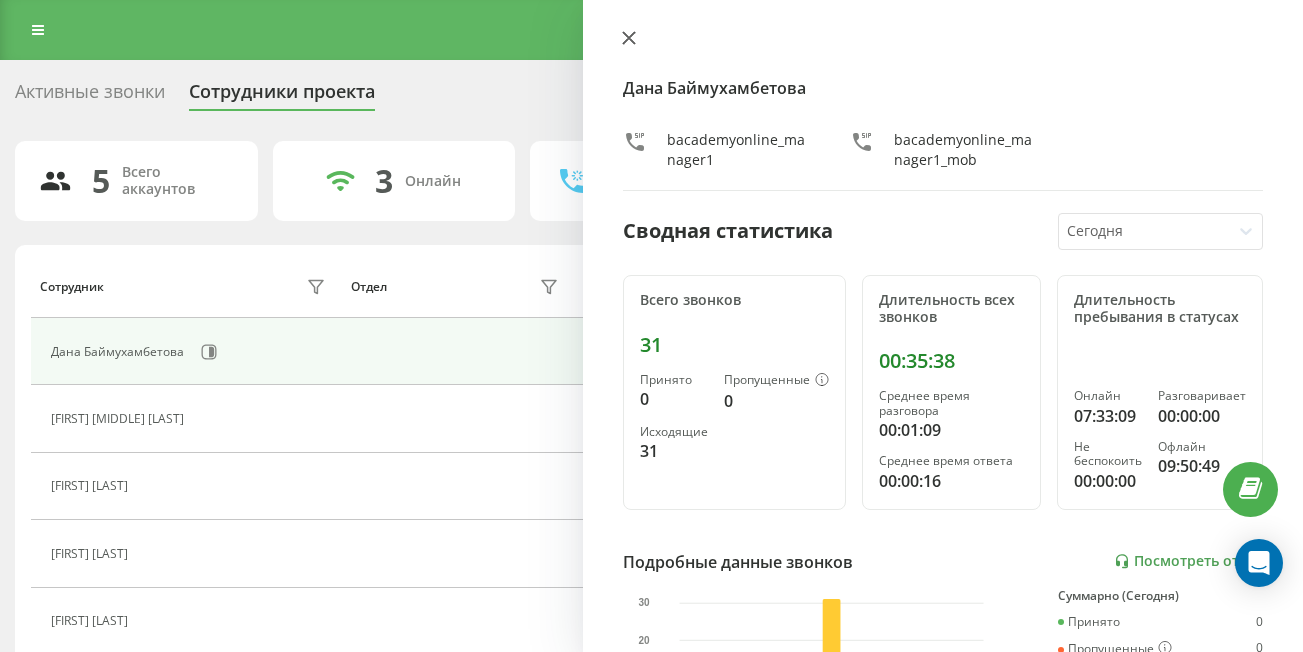 click 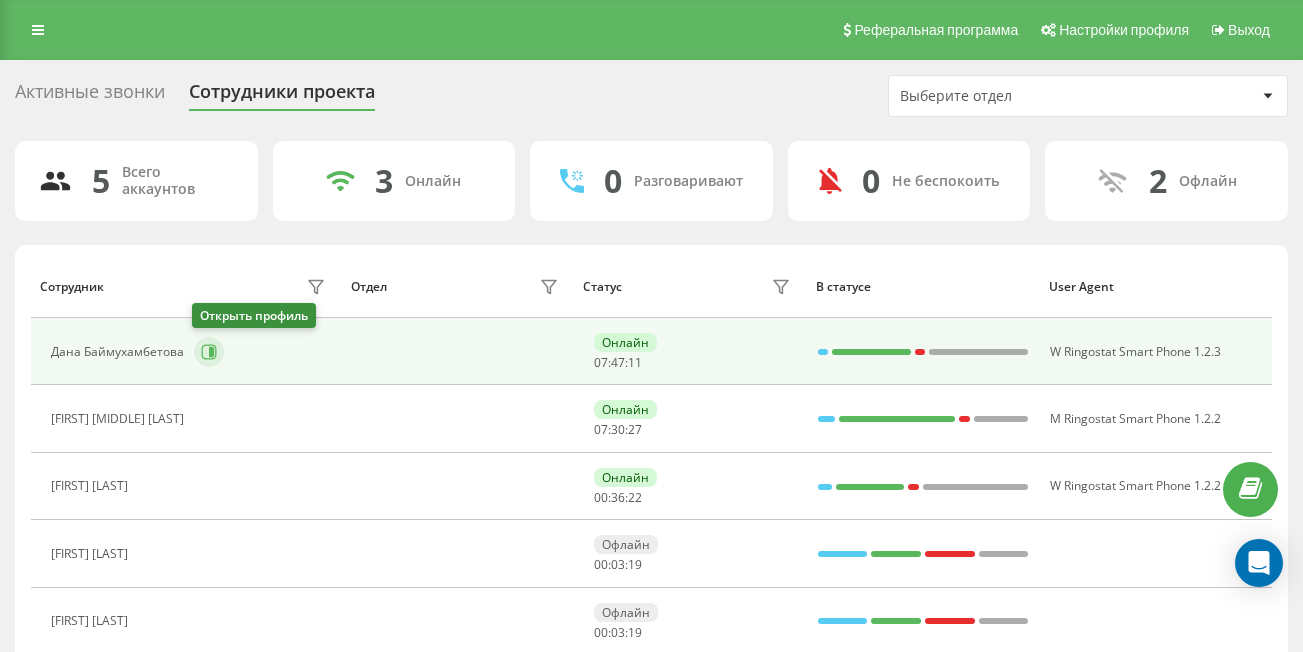 click 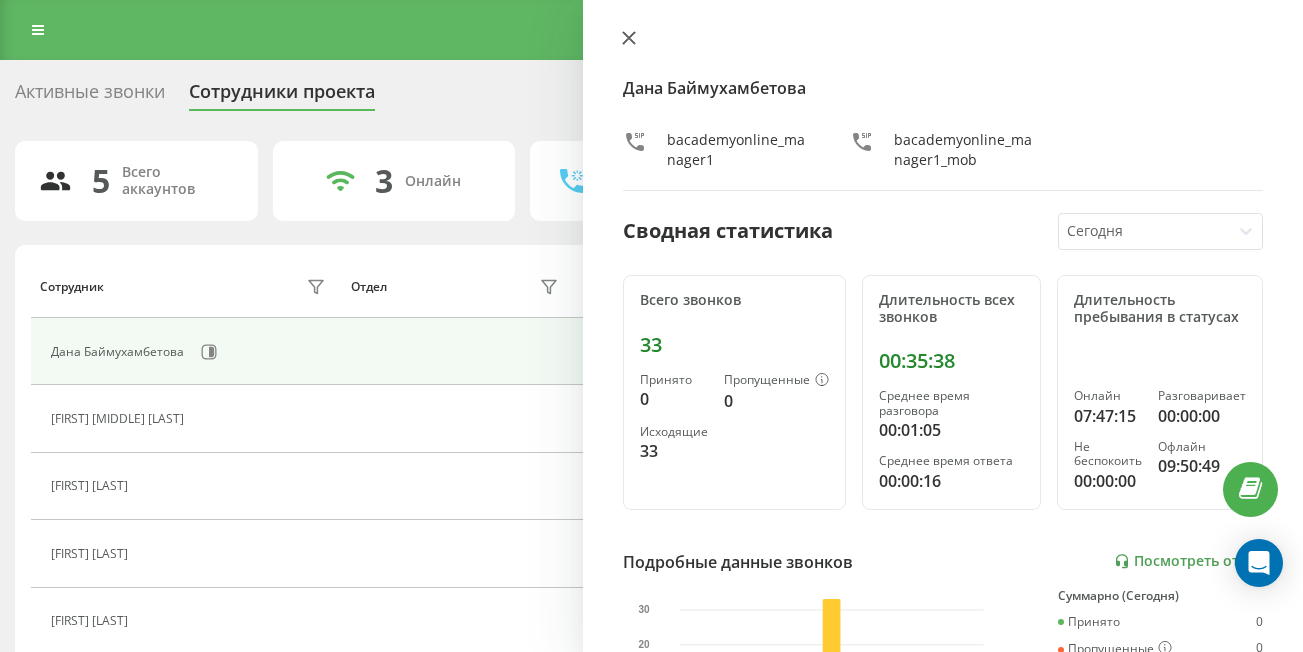 click 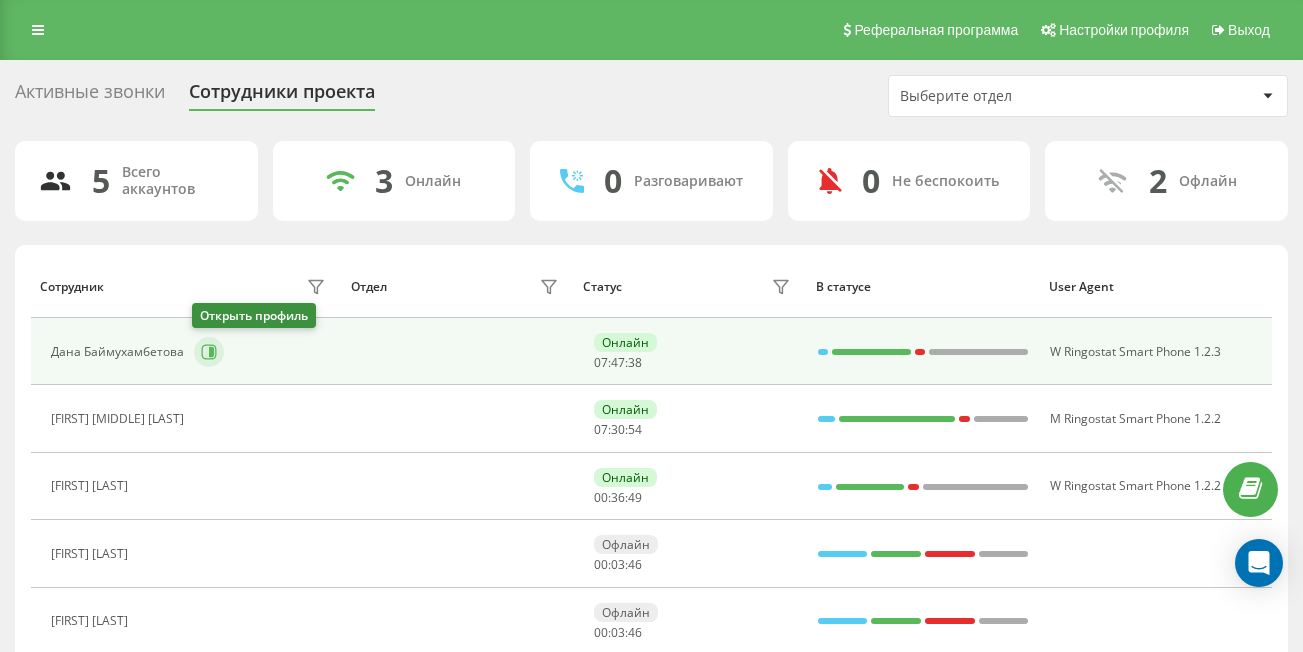 click 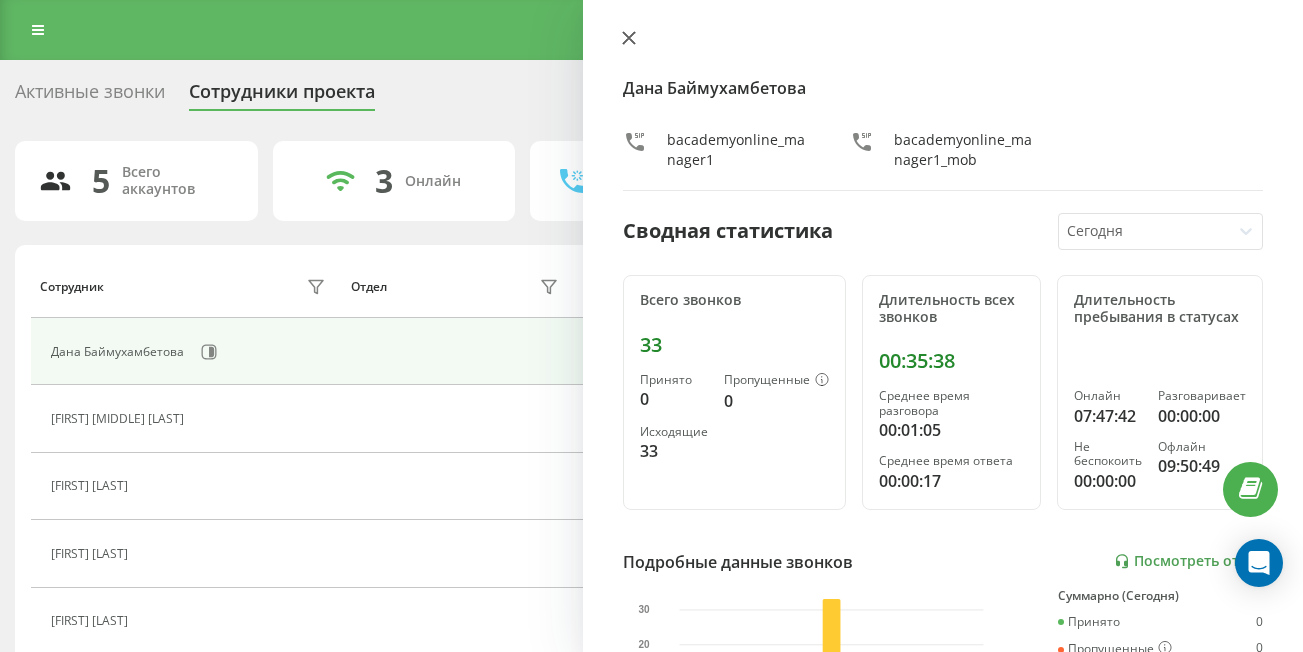 click 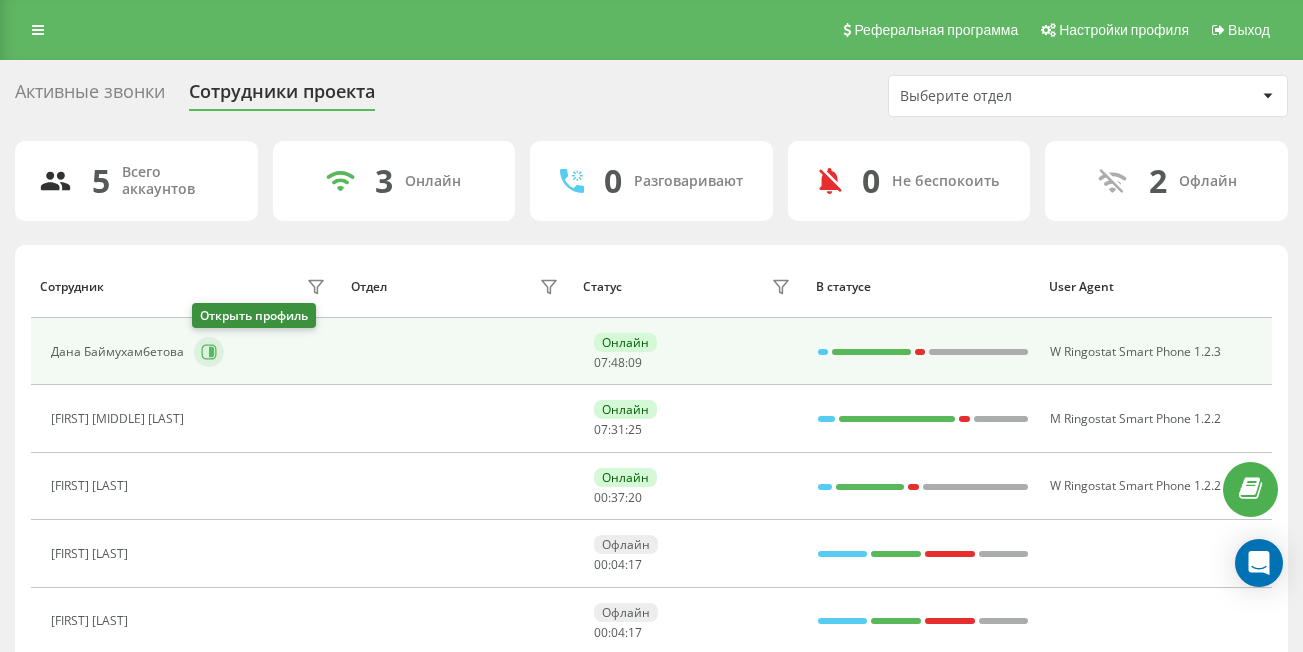 click 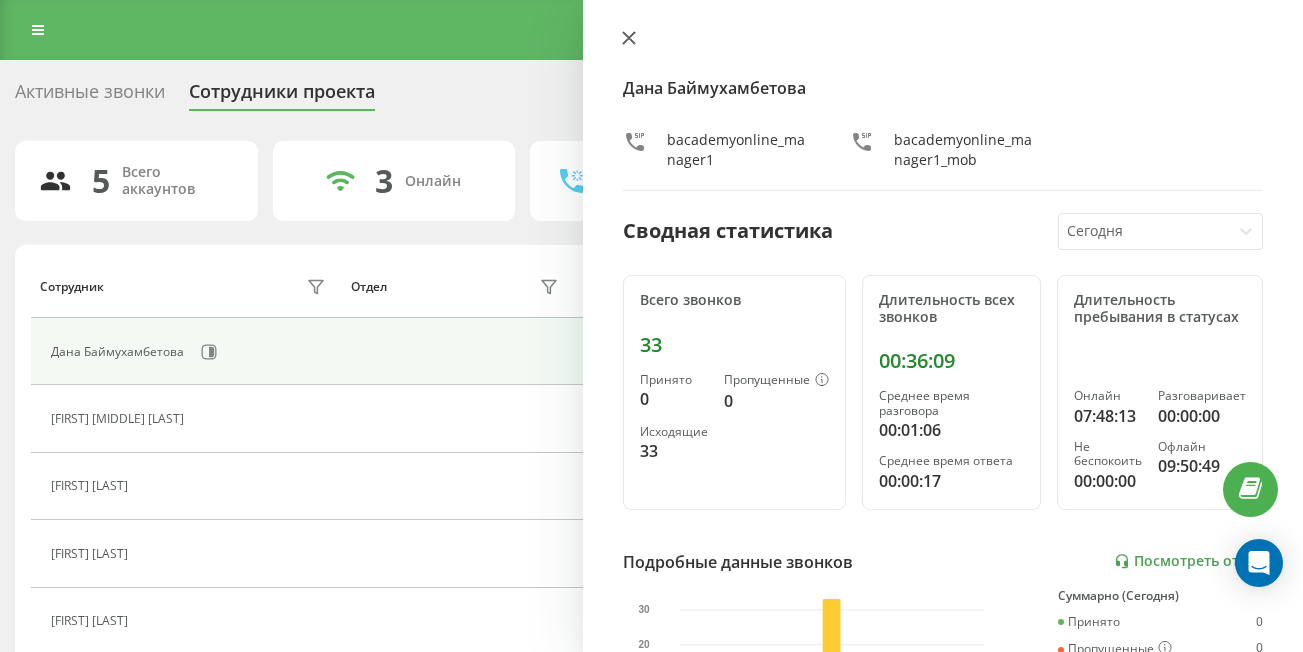click 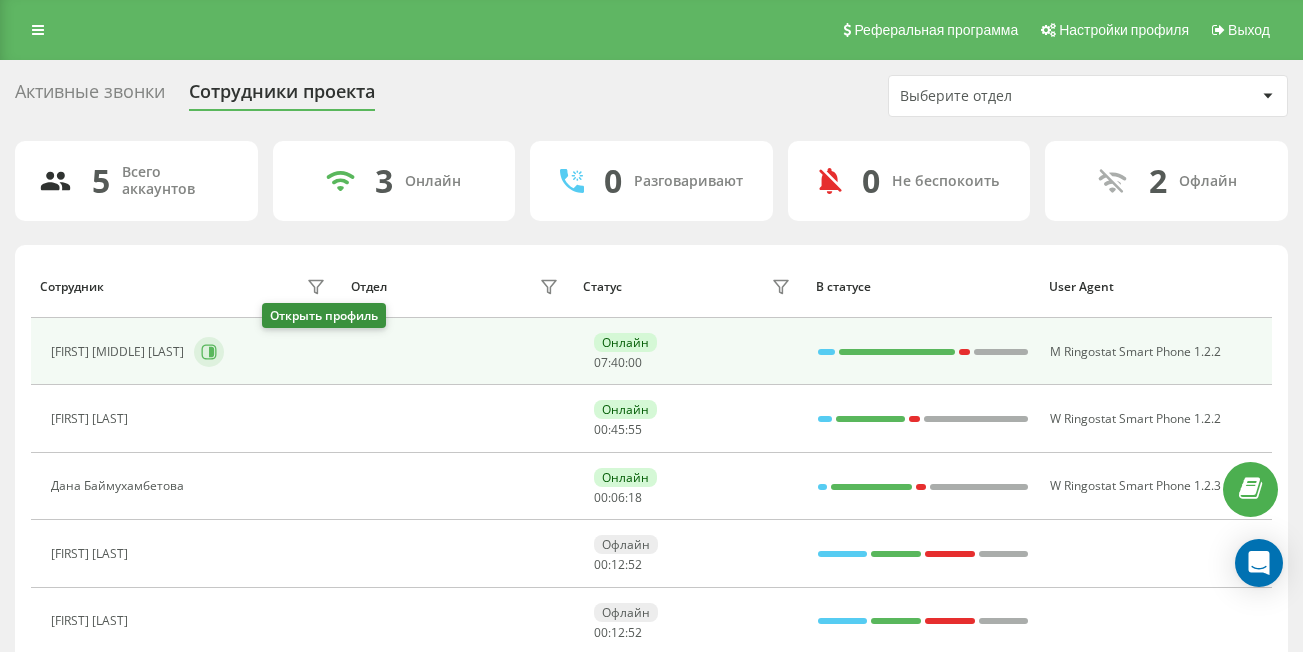 click 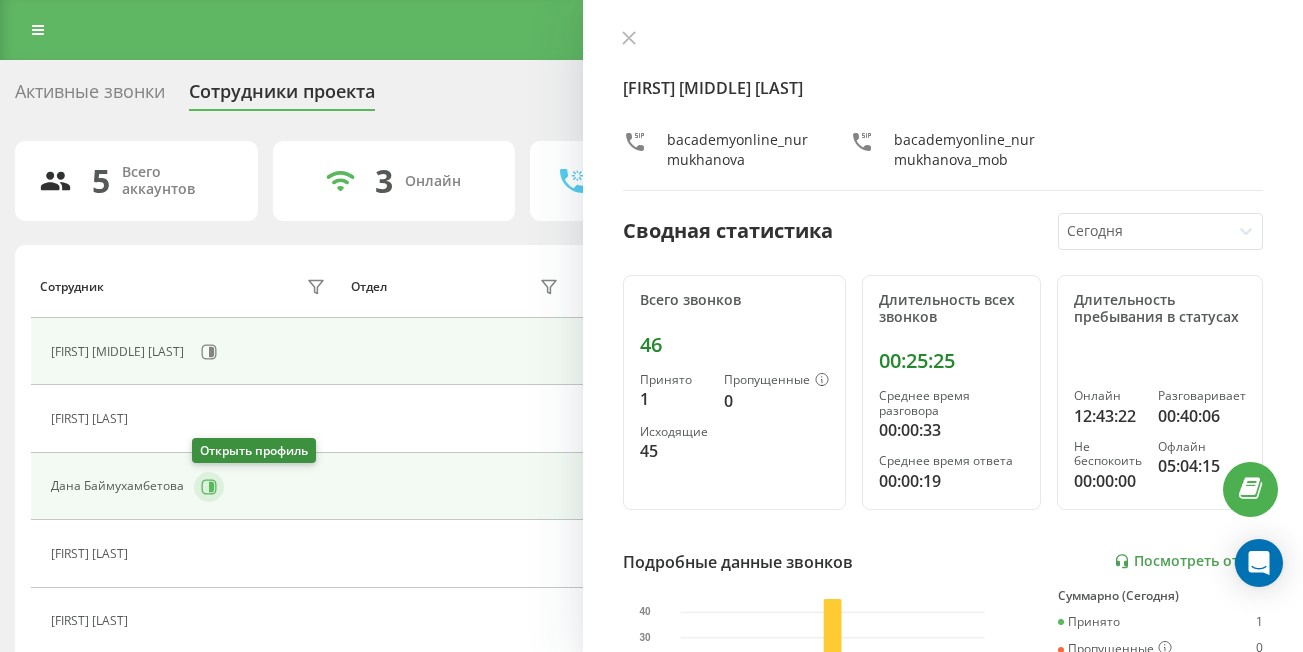 click 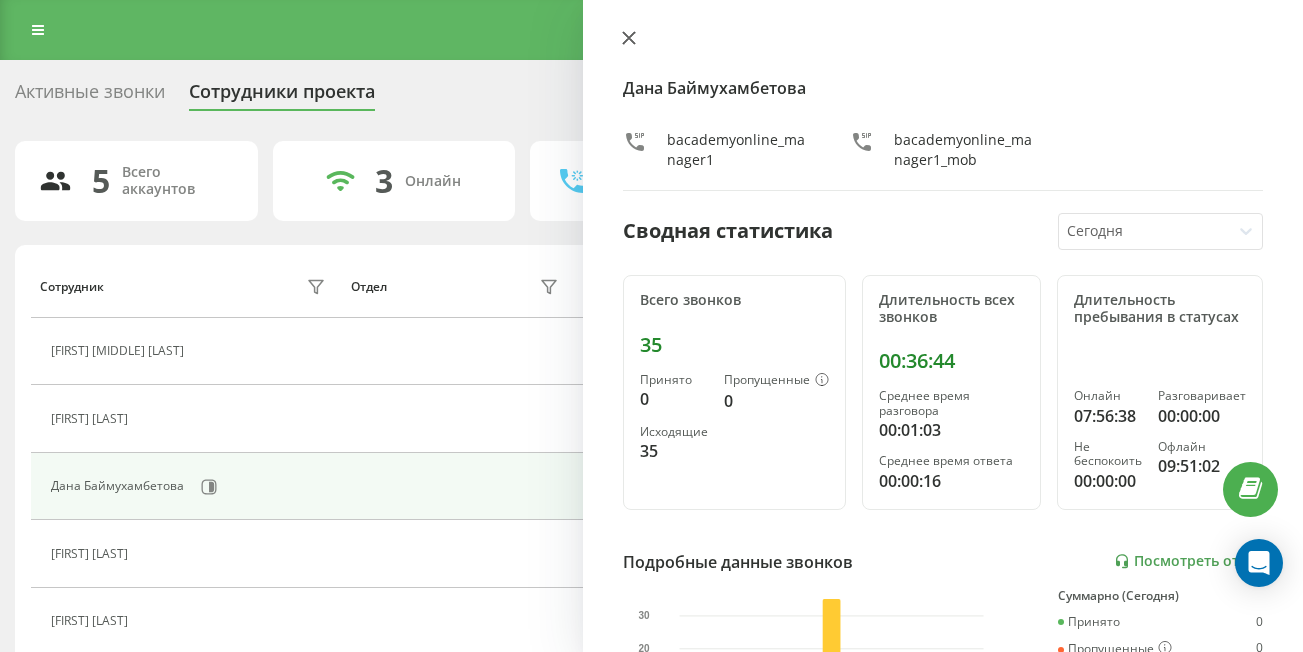 click 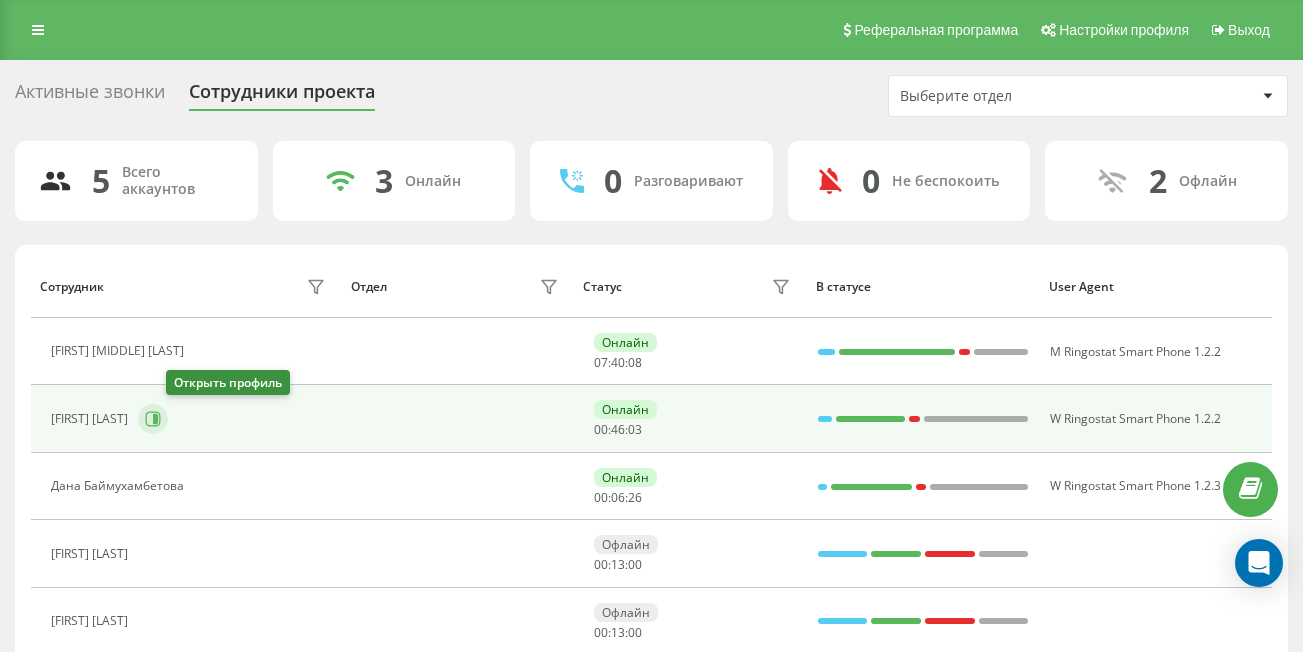 click 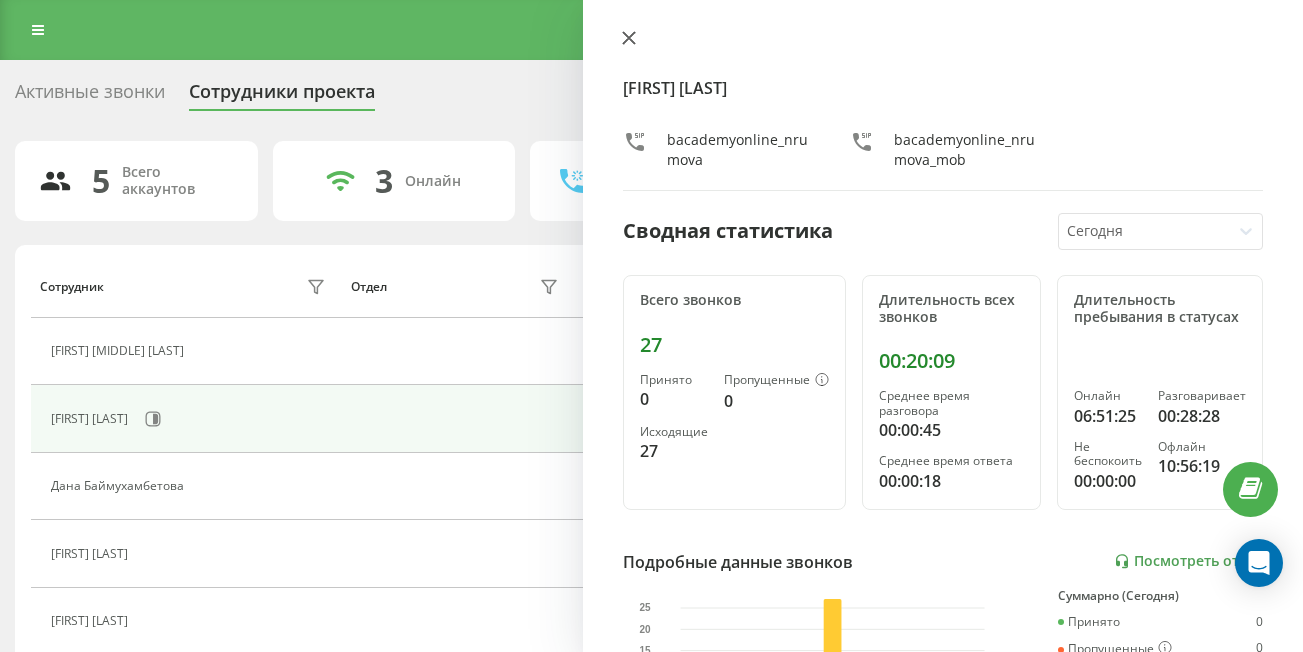 click at bounding box center (629, 39) 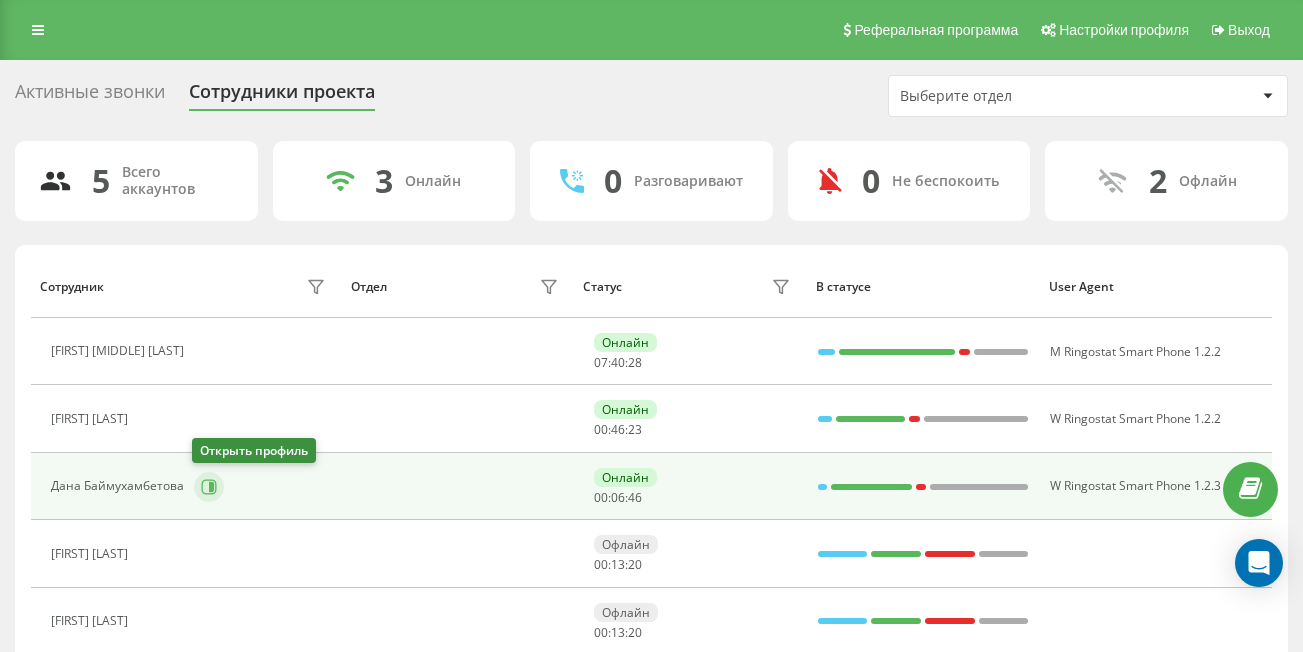 click 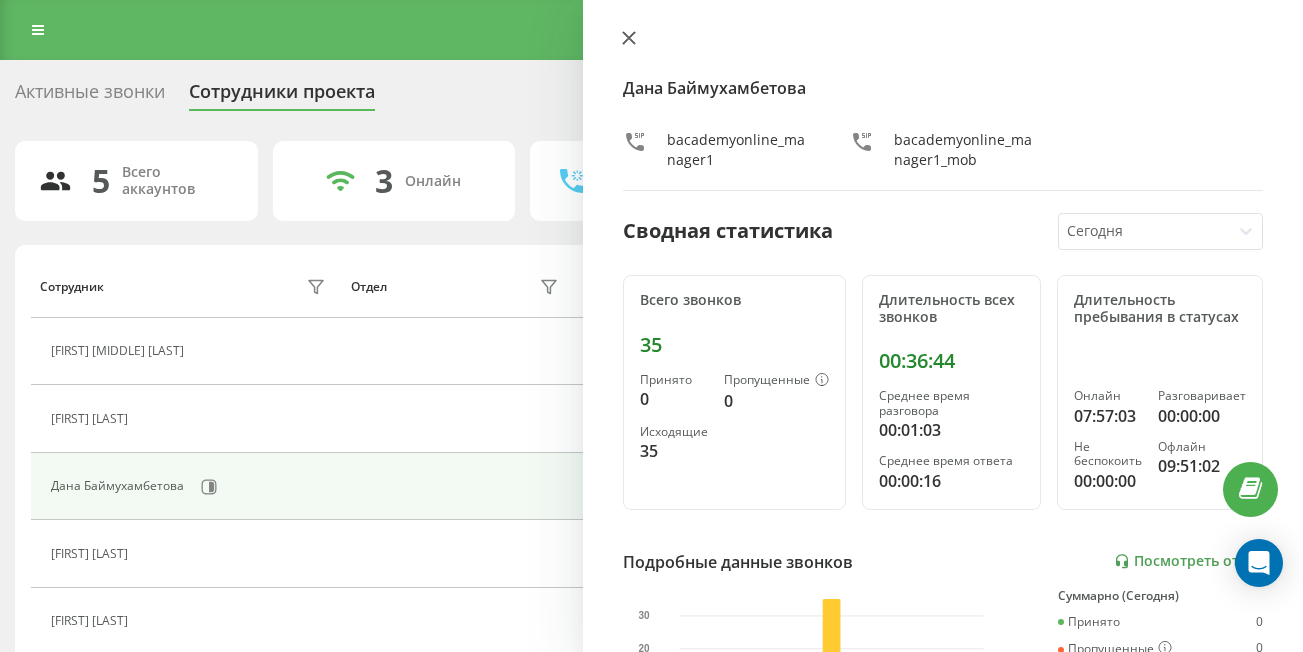 click 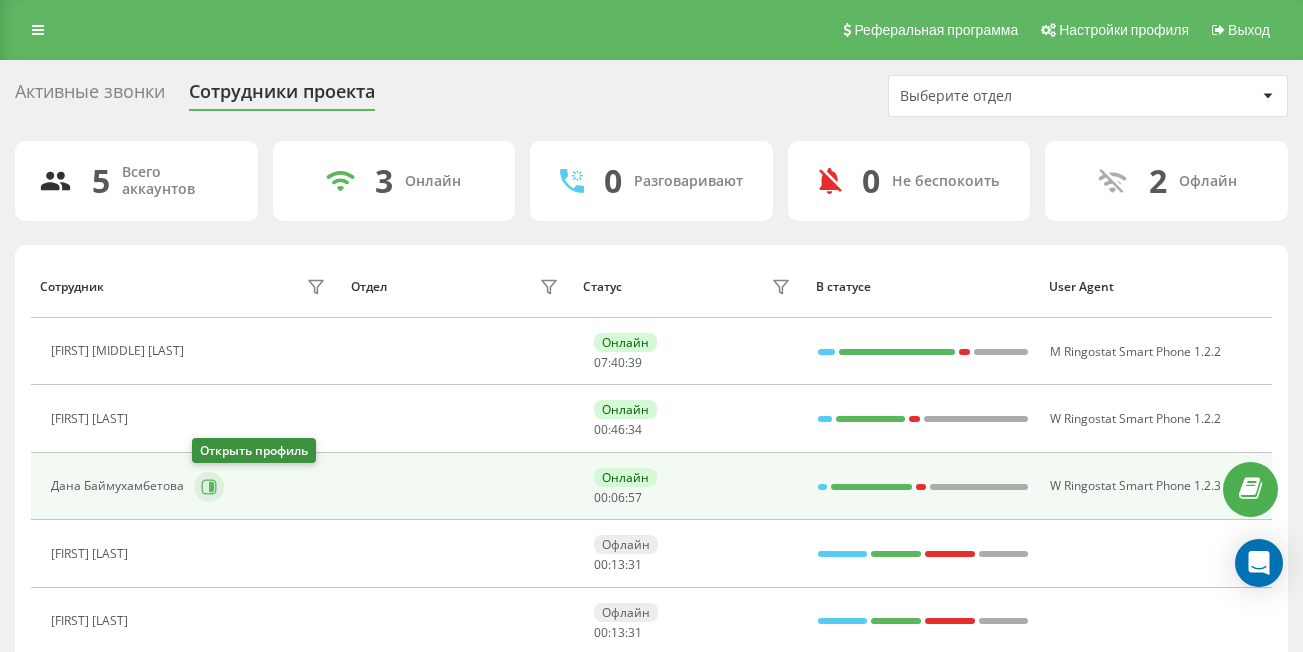 click 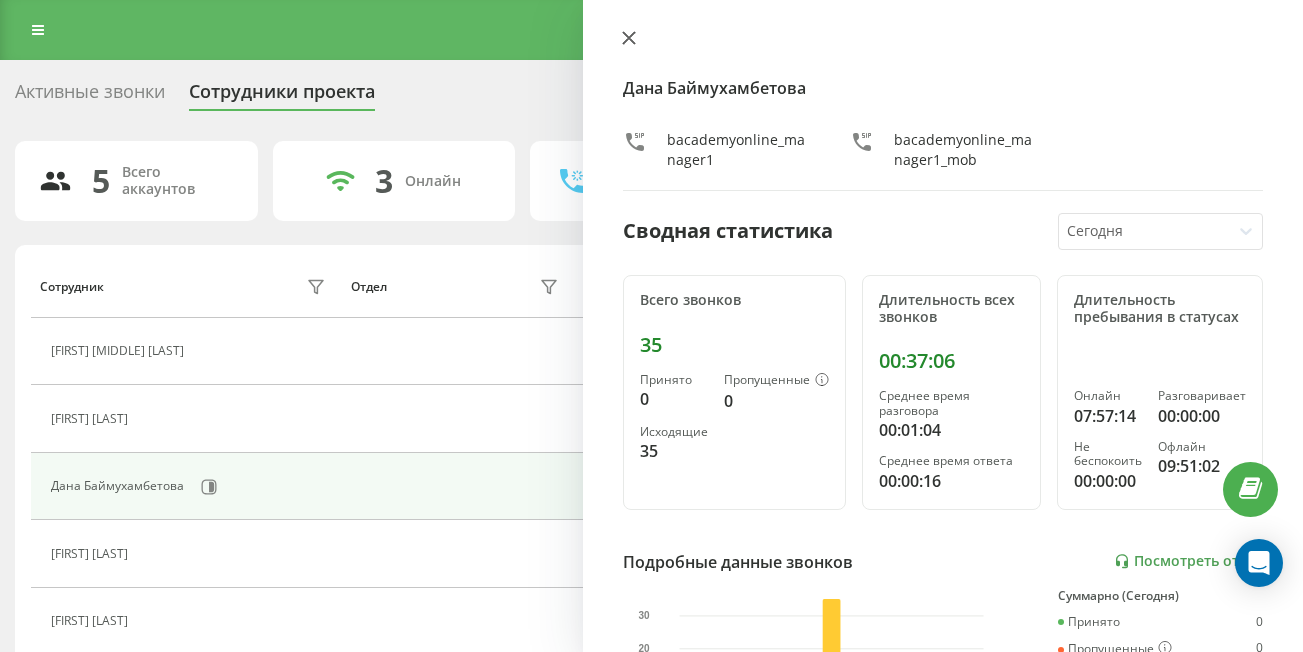 click 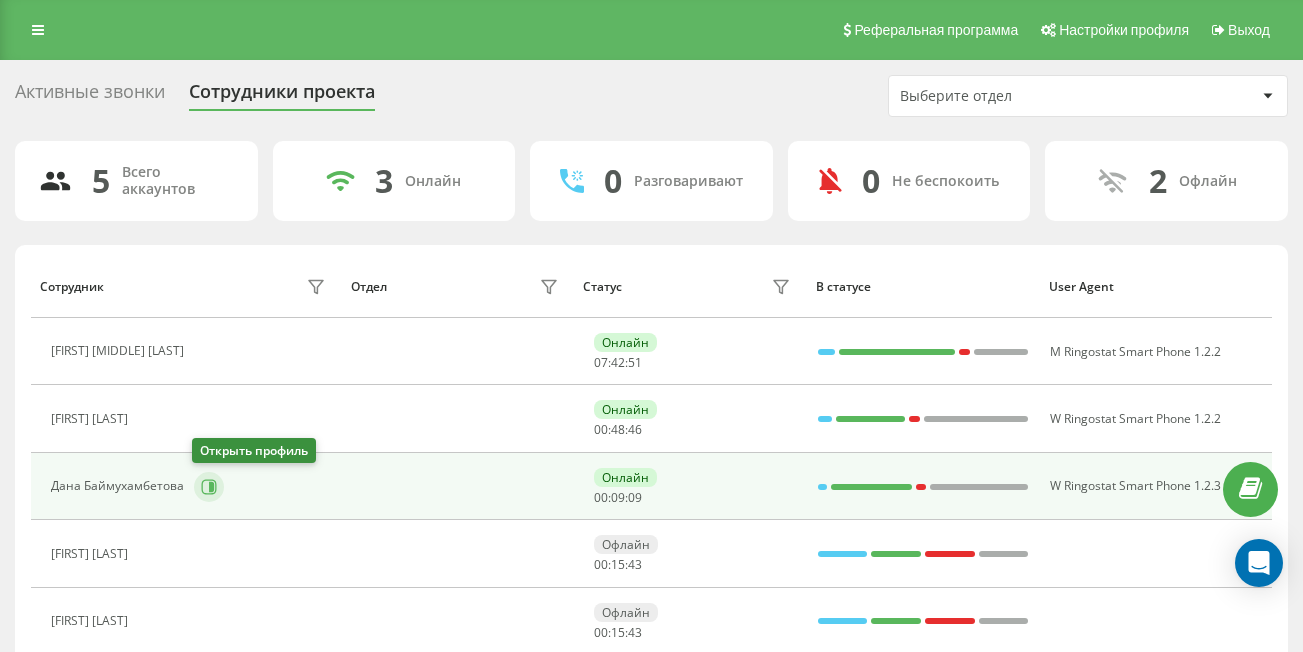 click 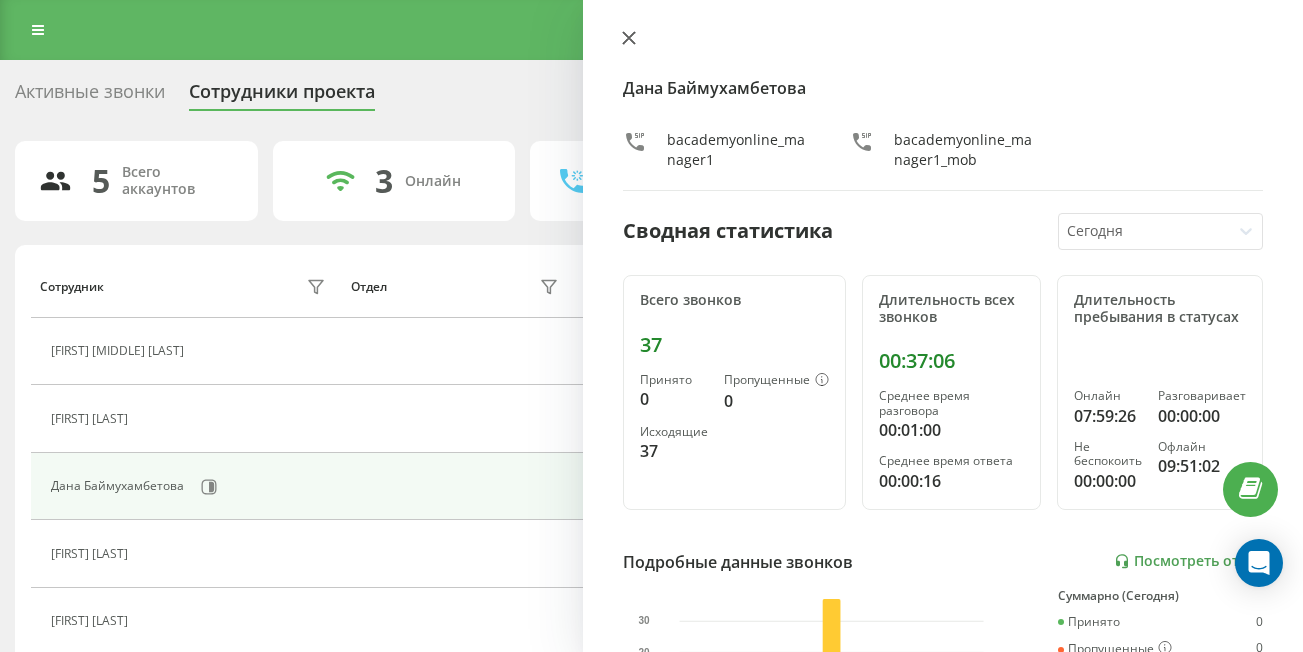 click 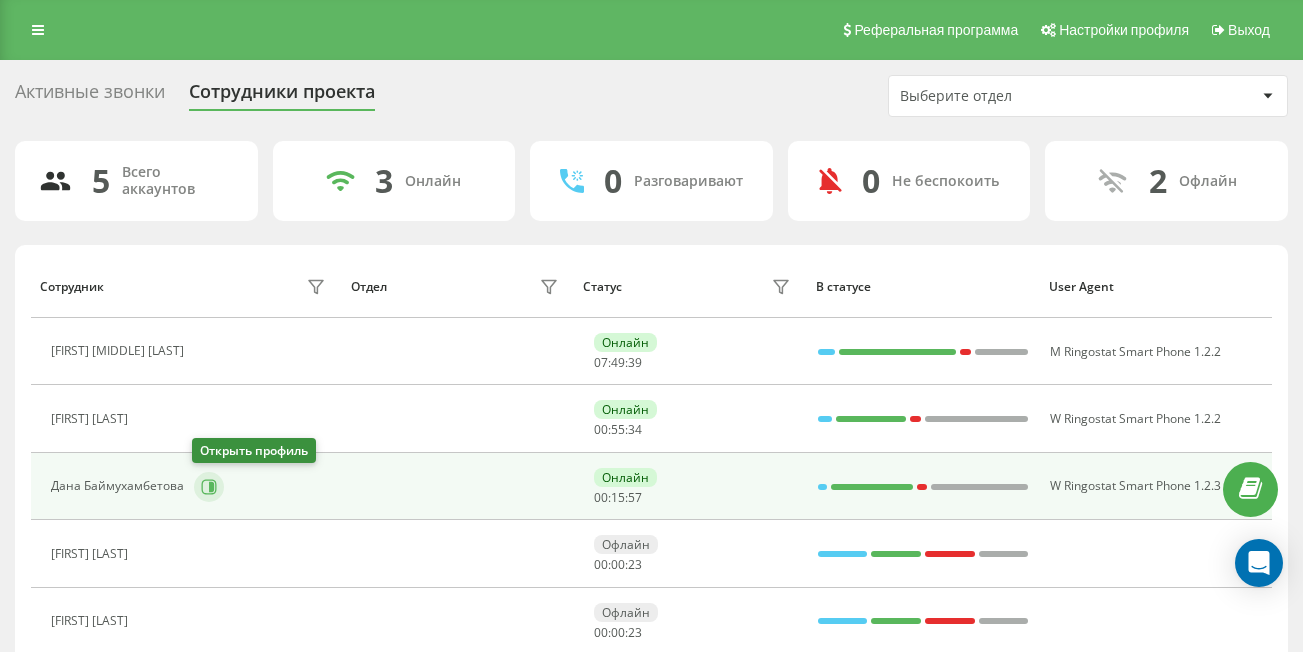 click 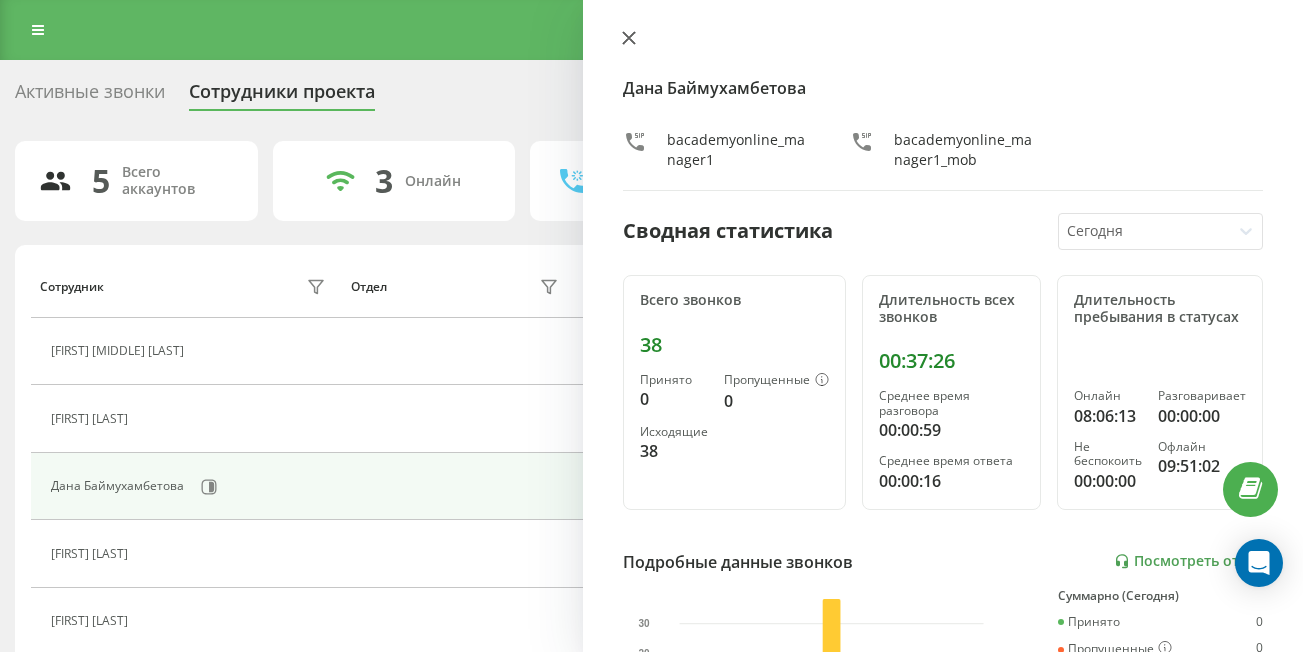 click 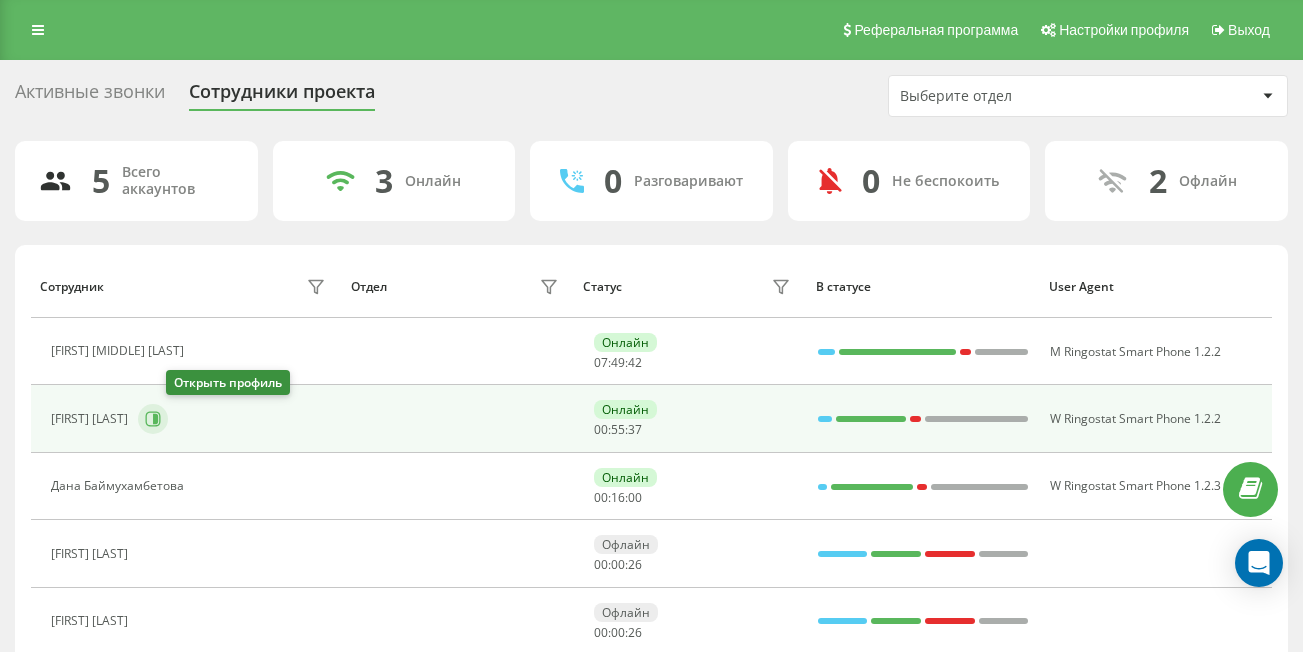 click 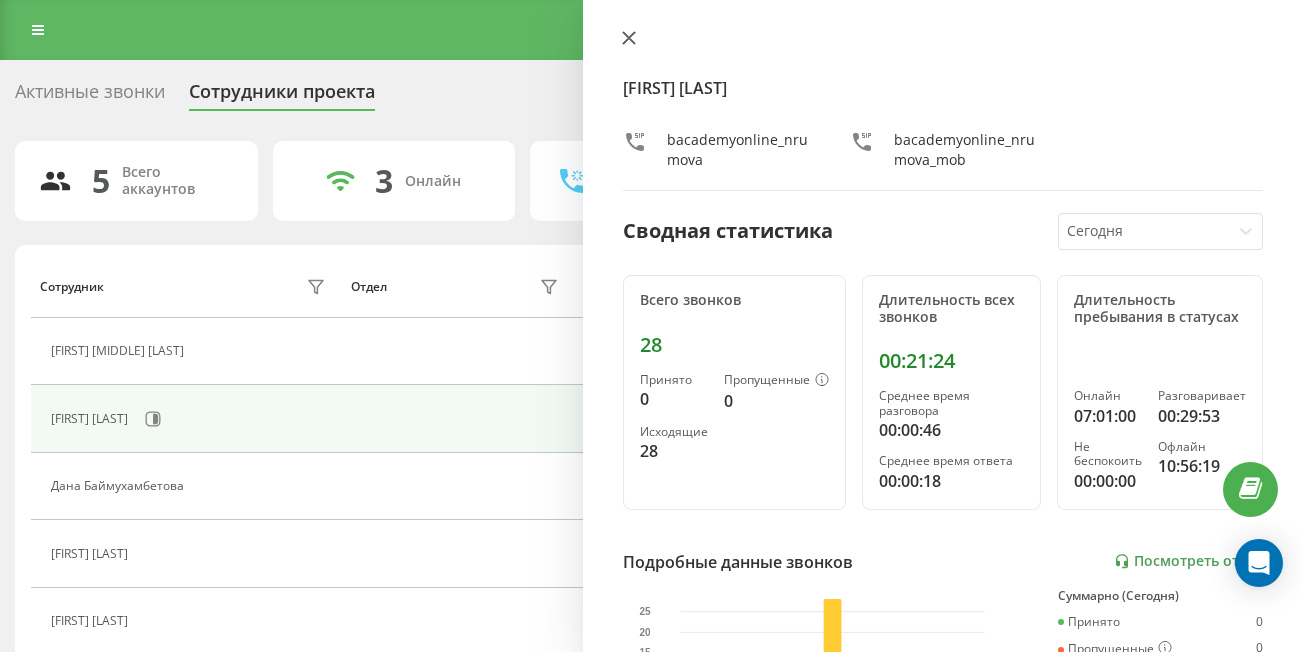 click 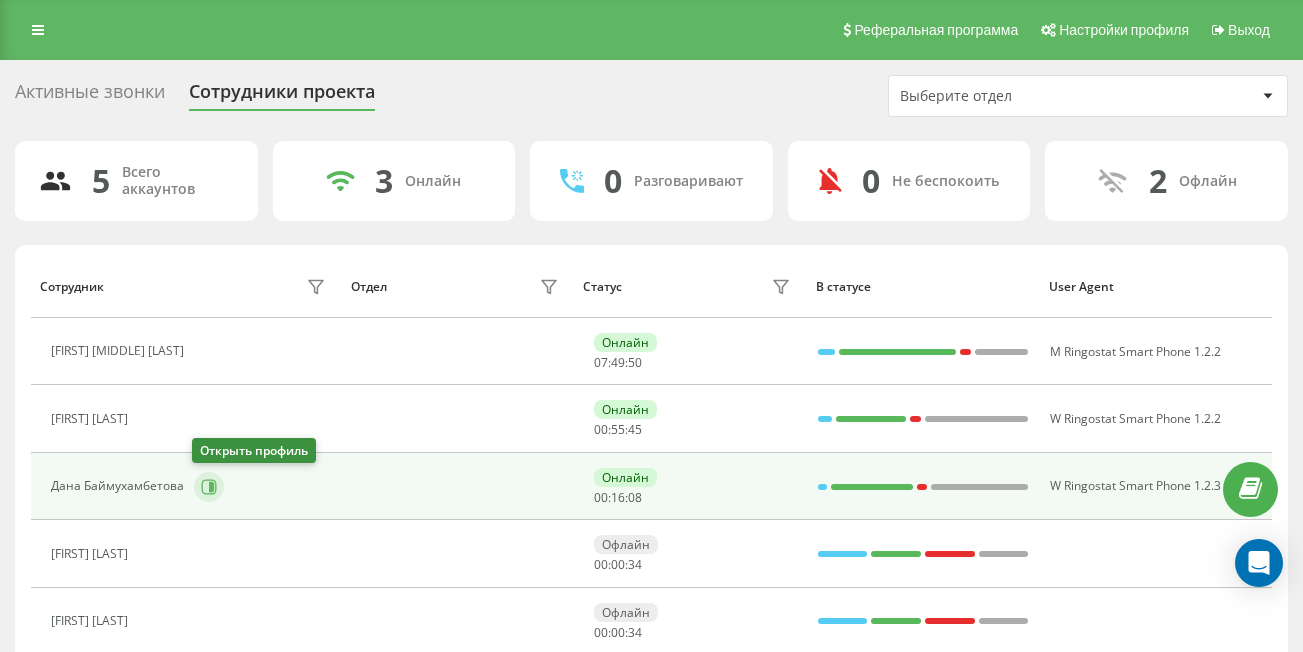 click at bounding box center (209, 487) 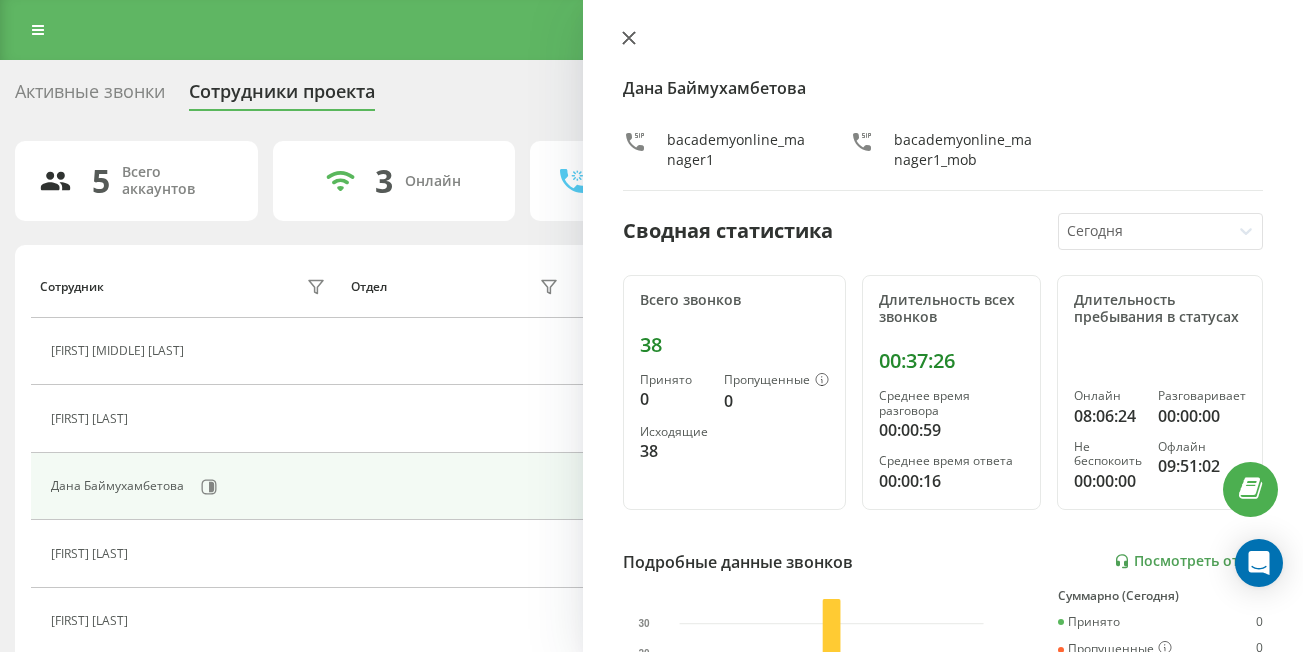 click 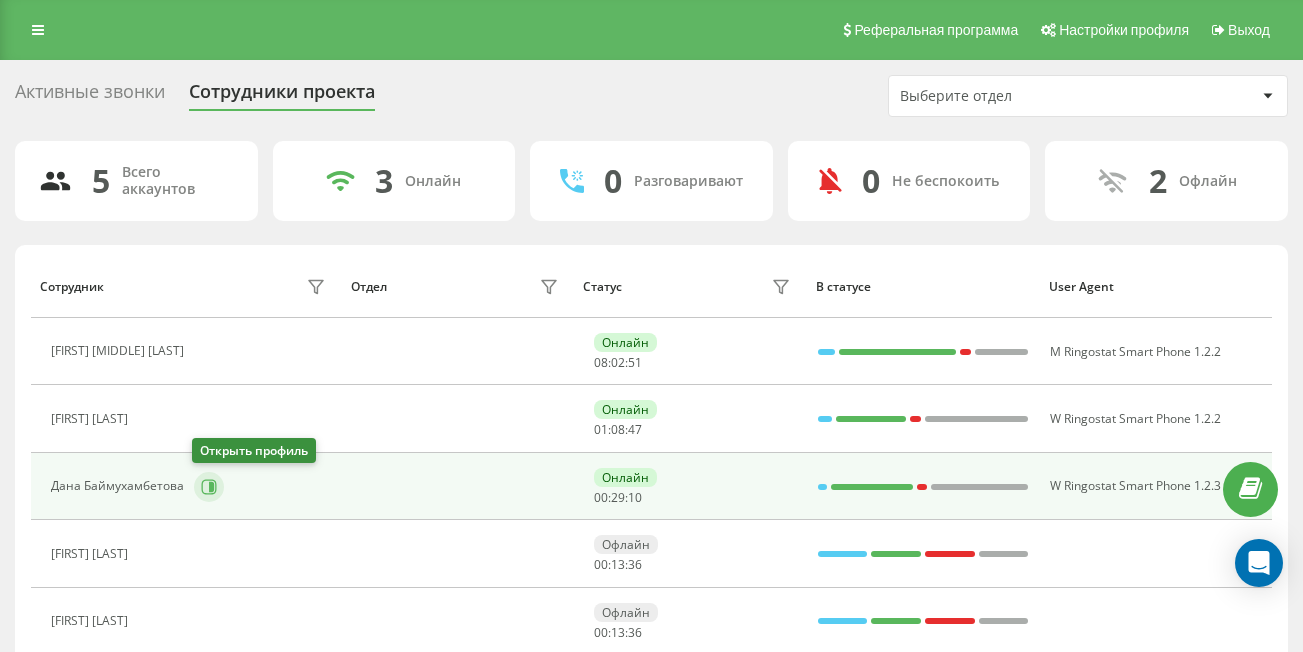 click 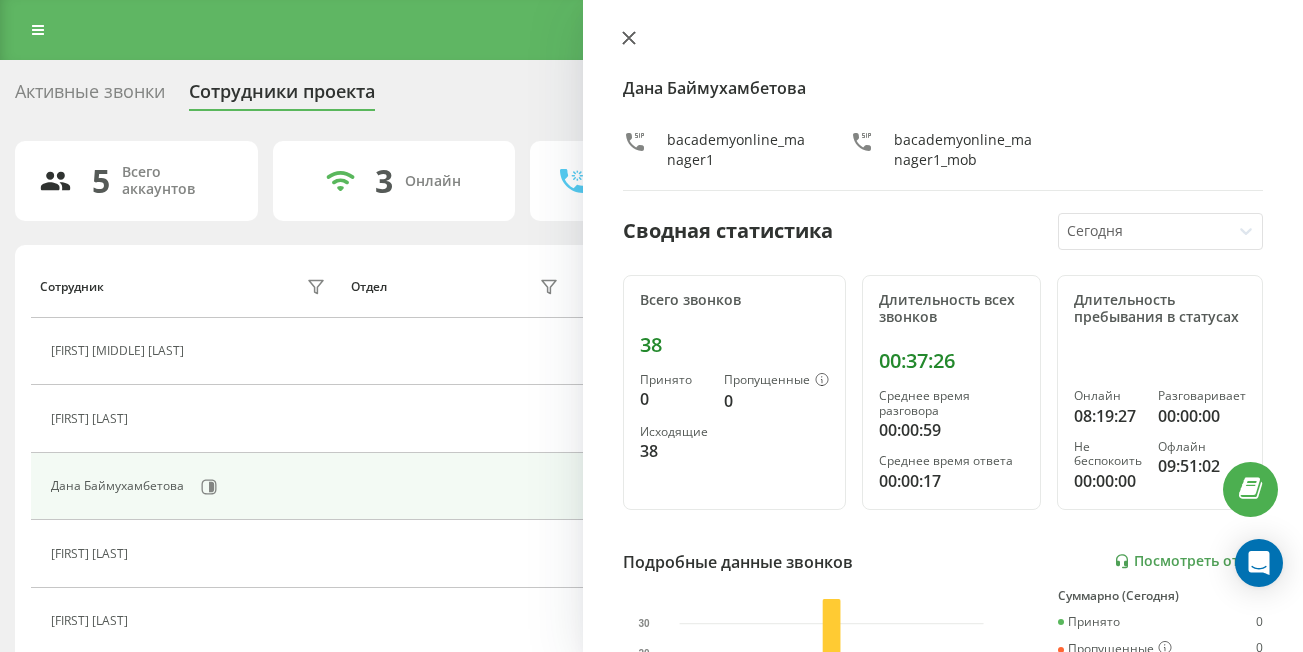 click 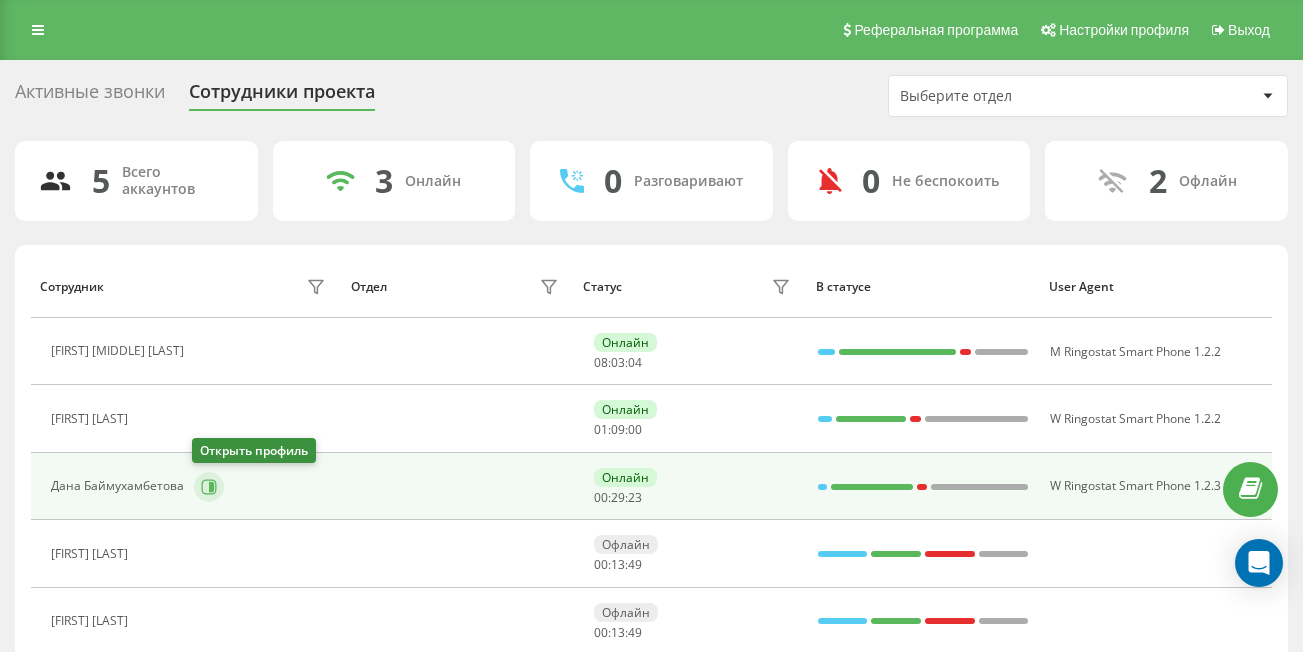 click 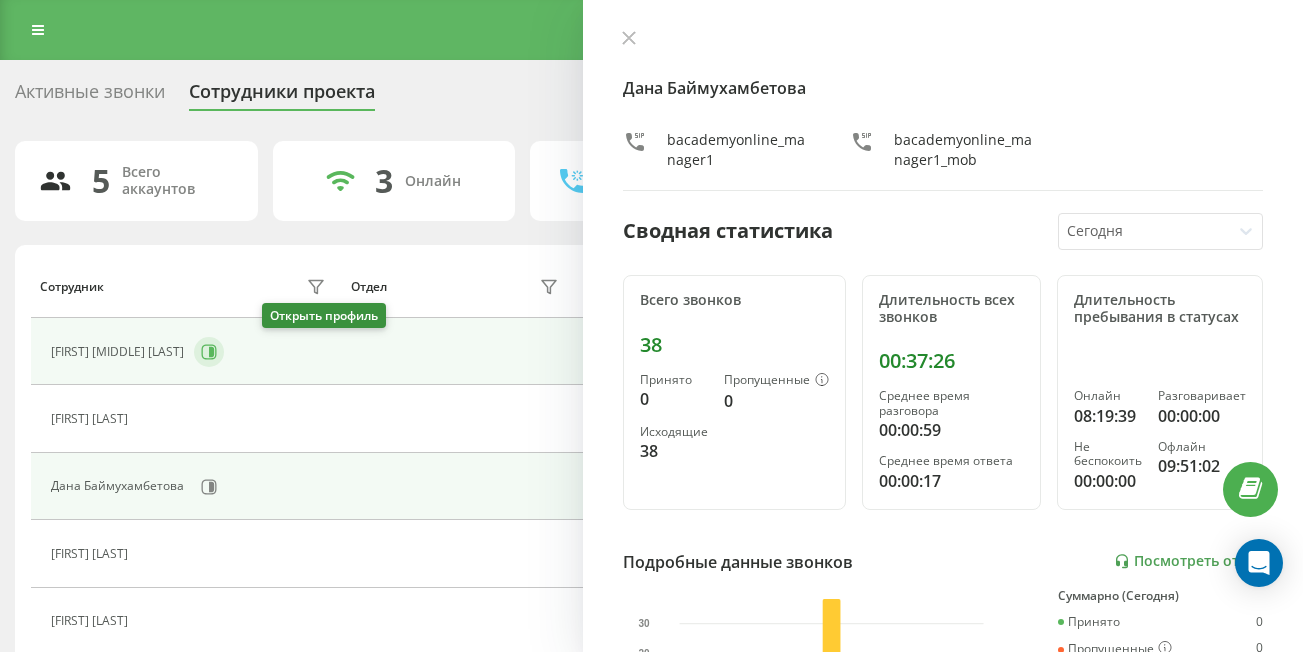 click 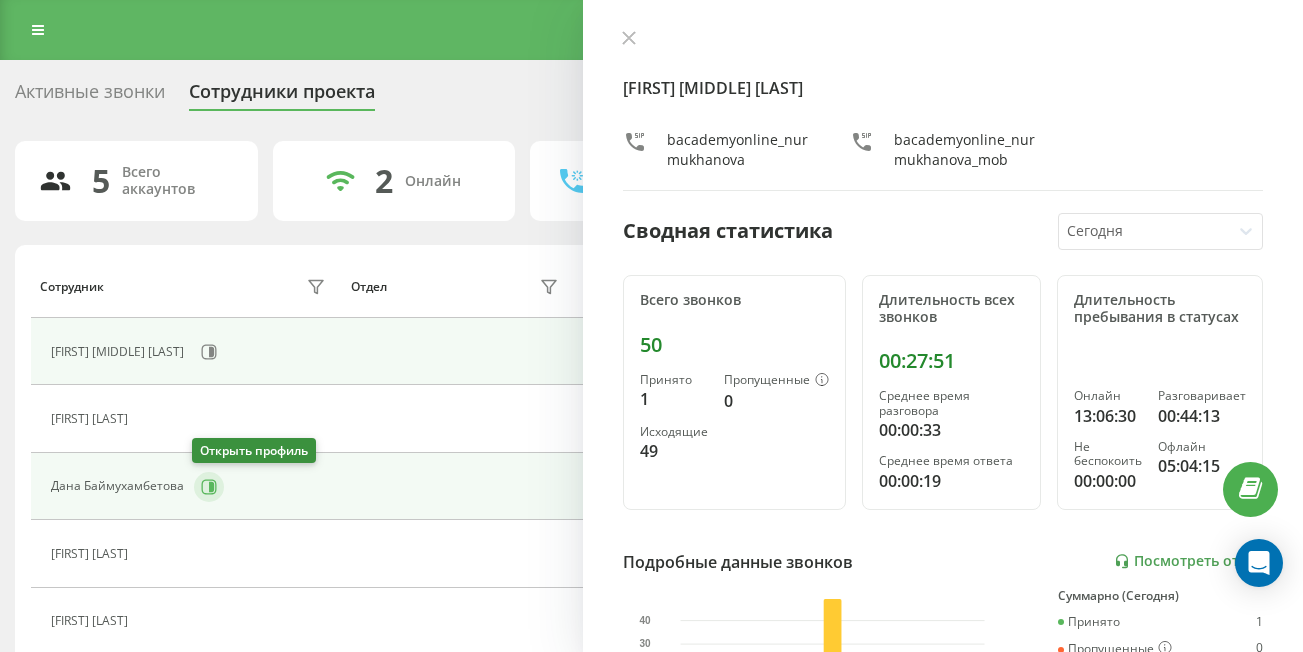 click 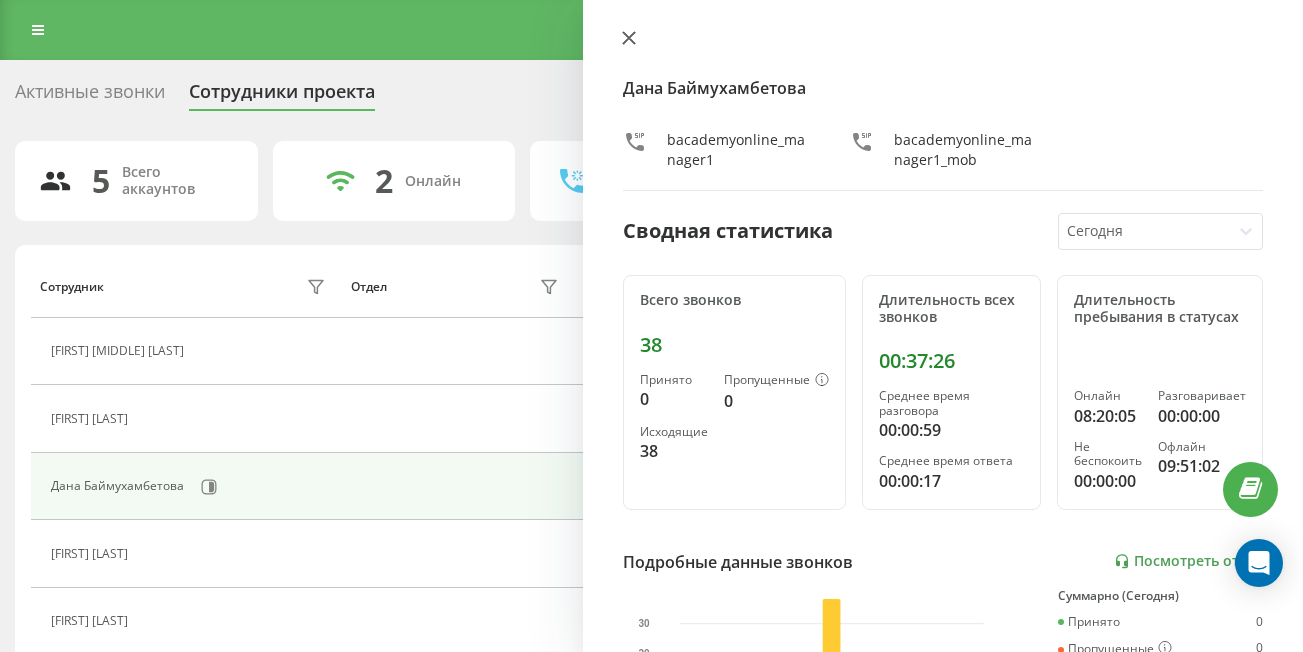 click 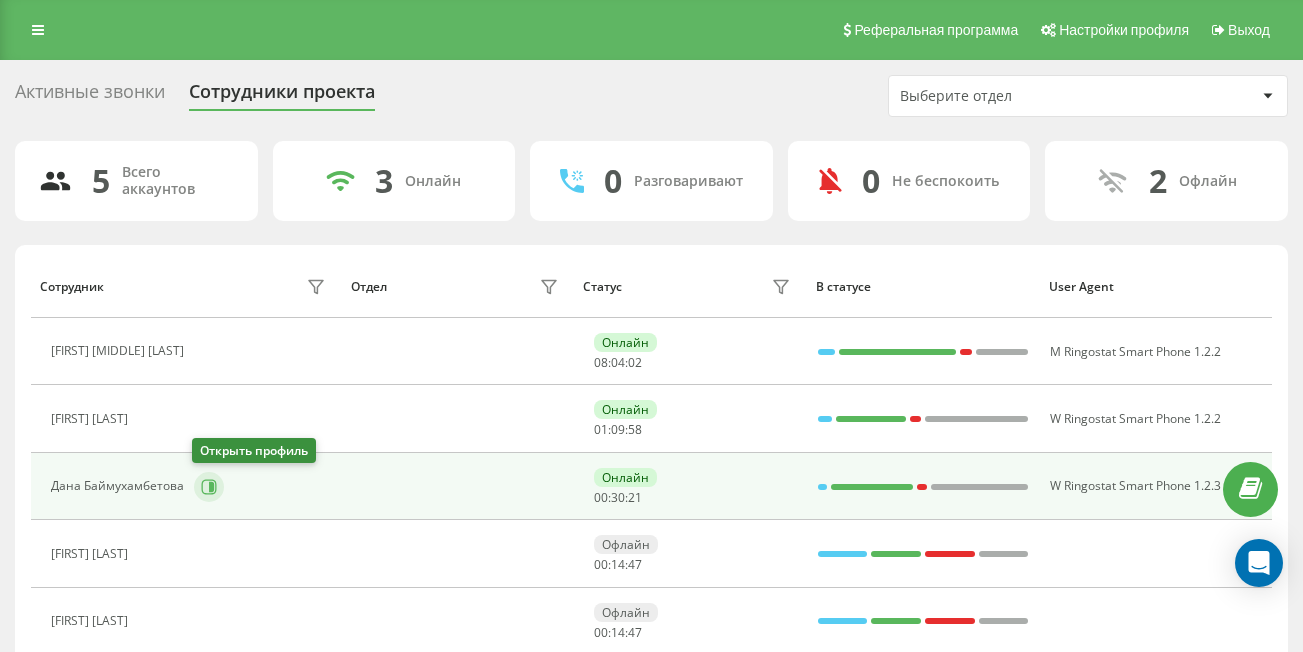 click 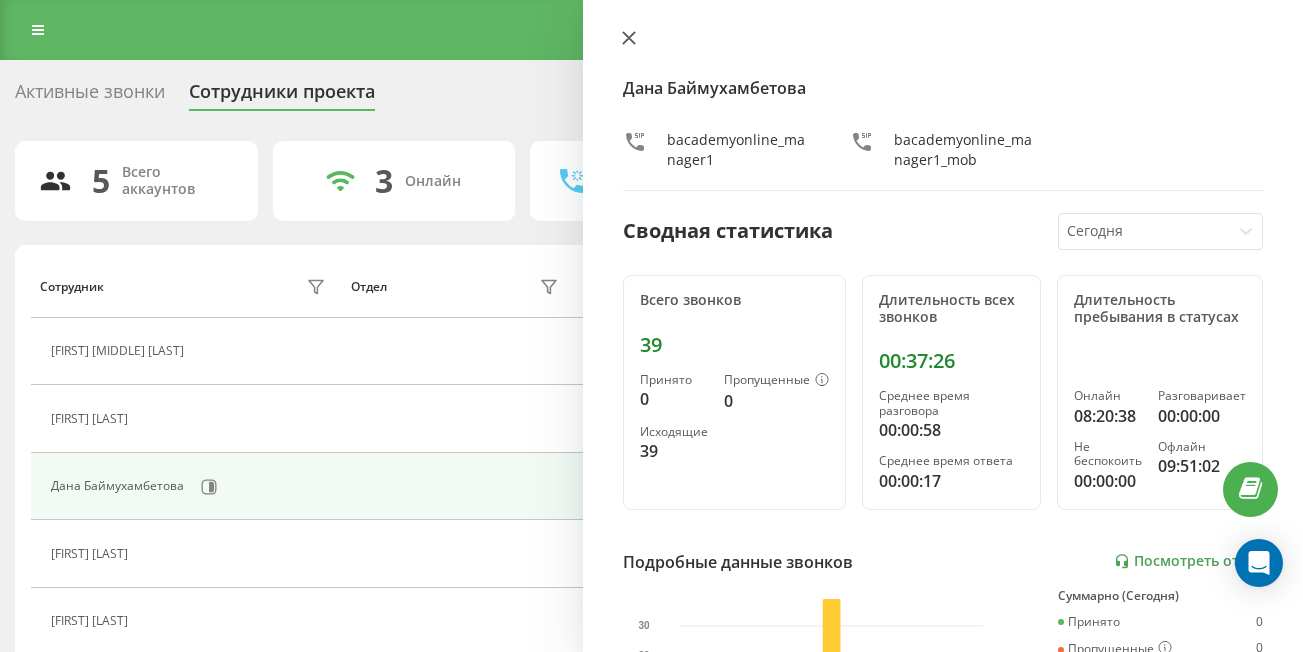click 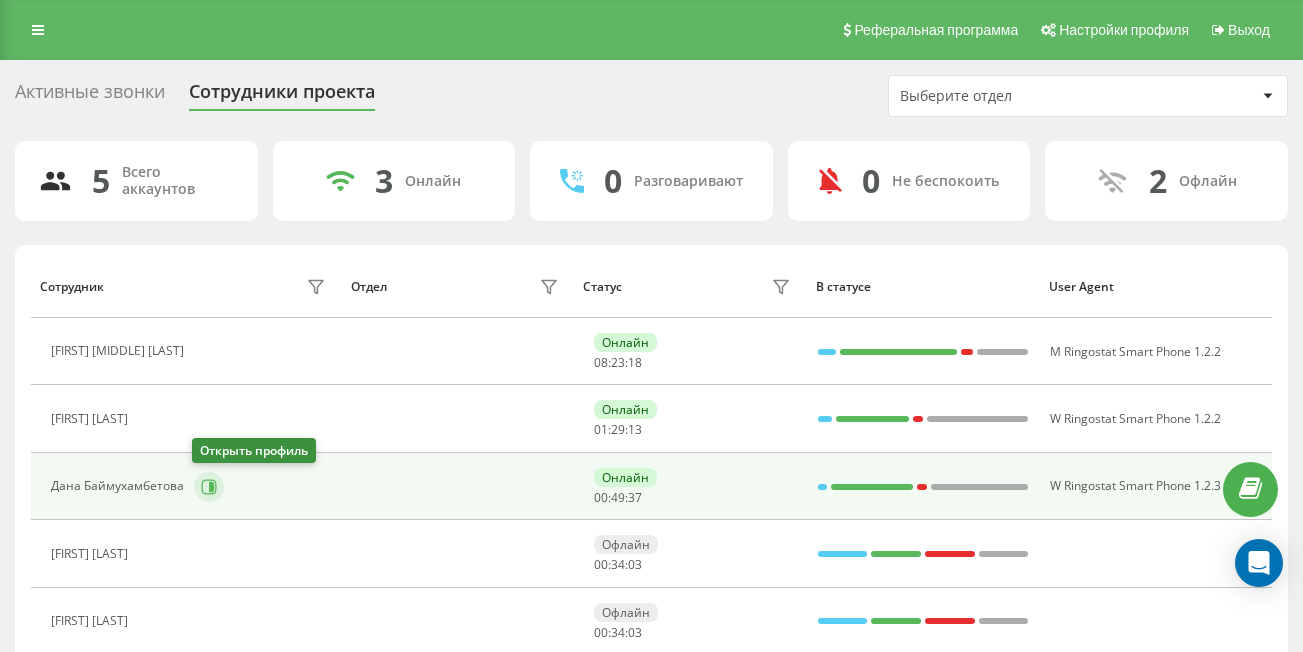 click 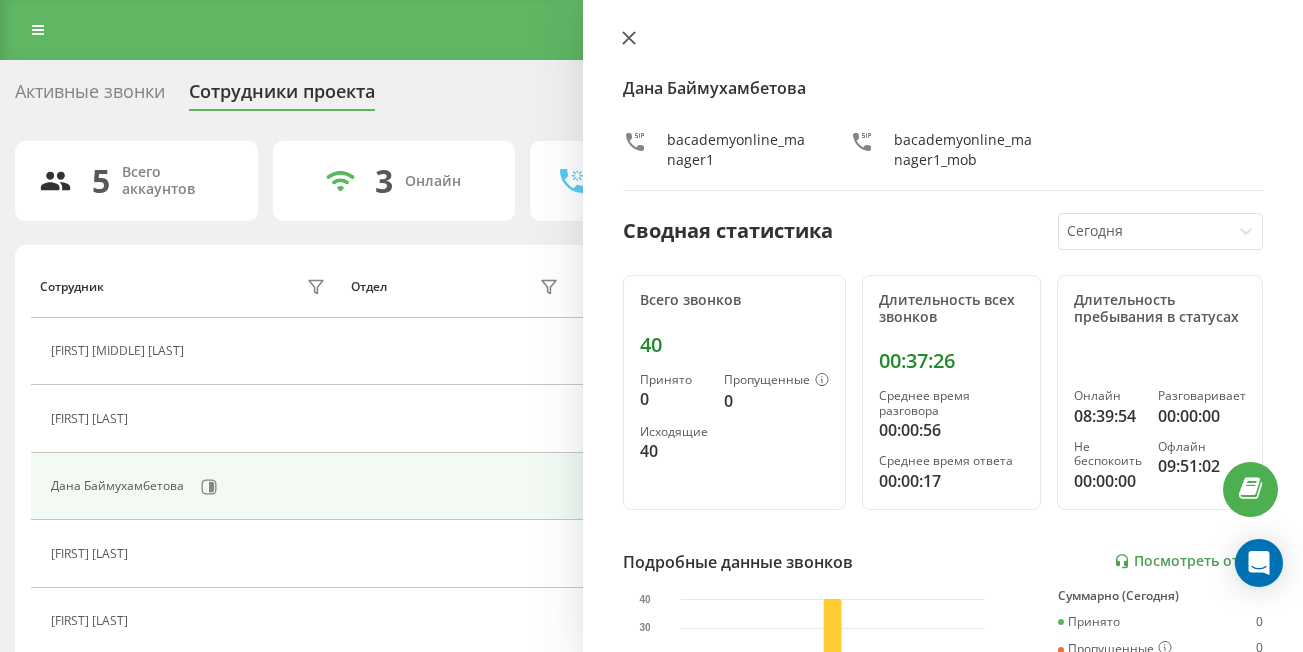 click 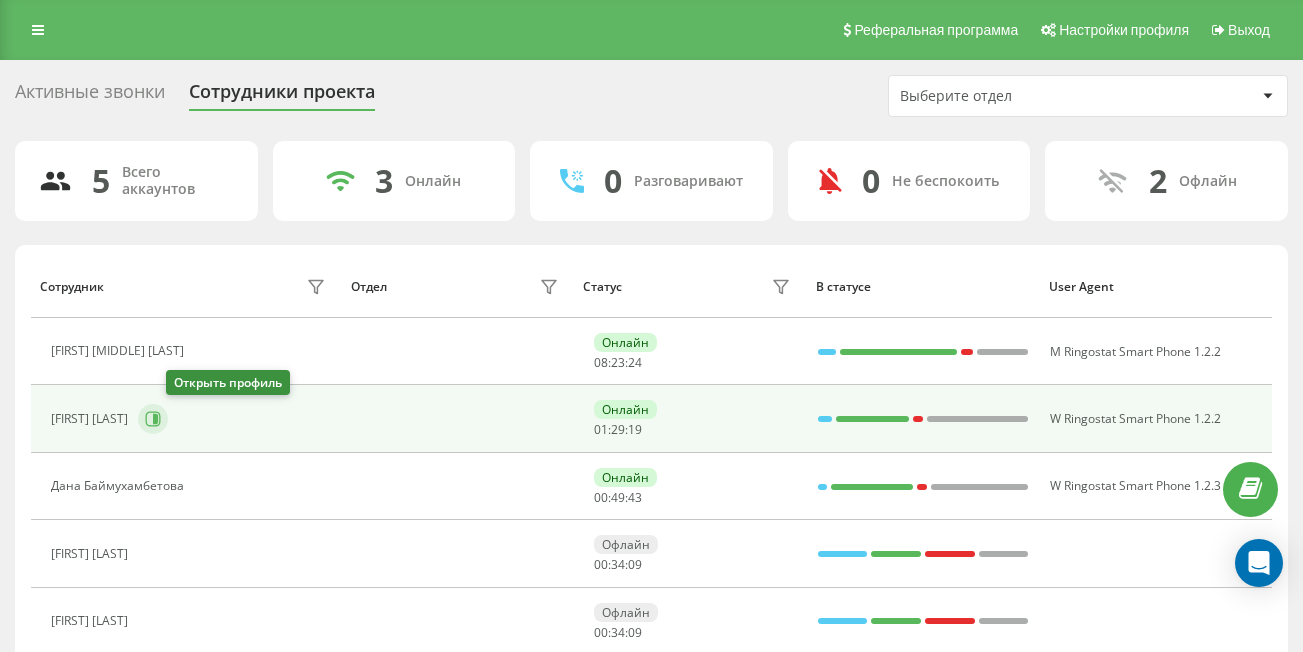 click 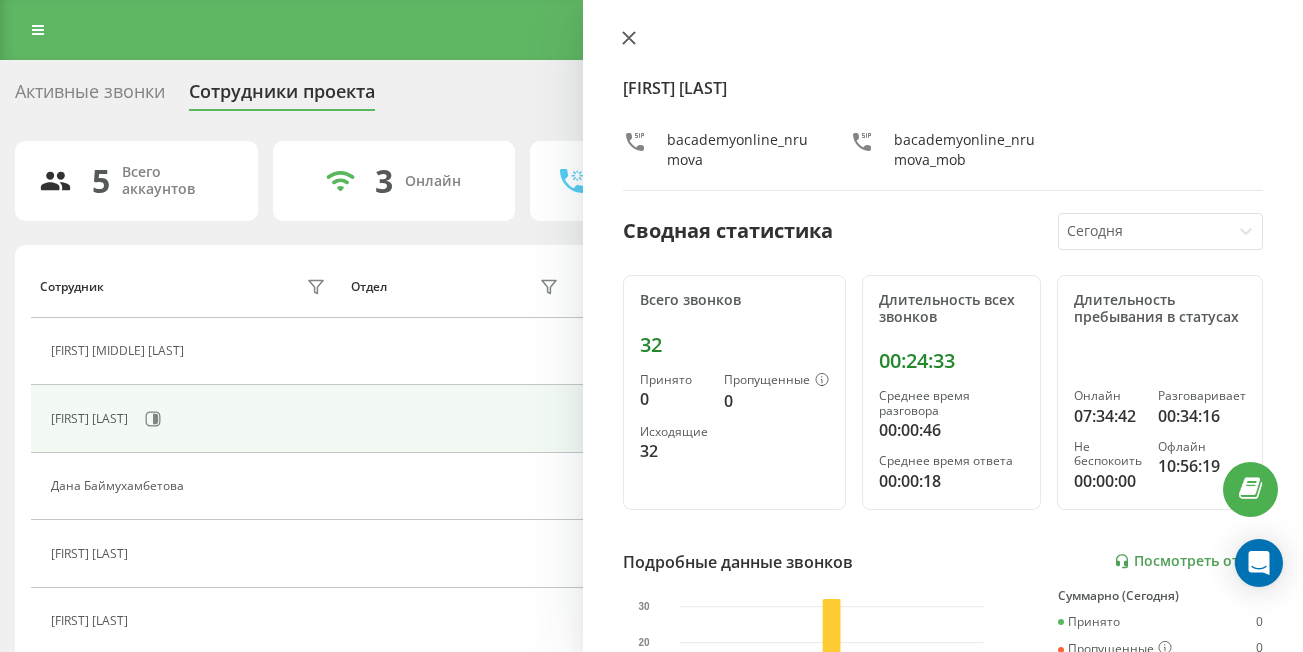 click 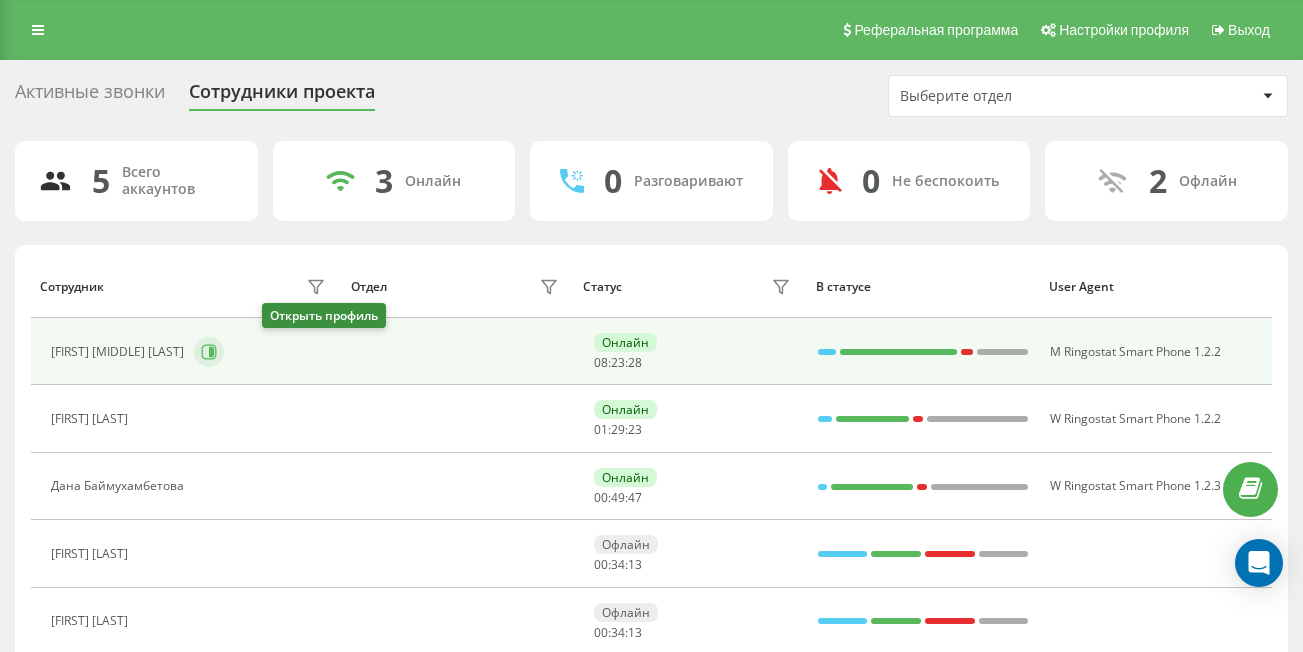 click 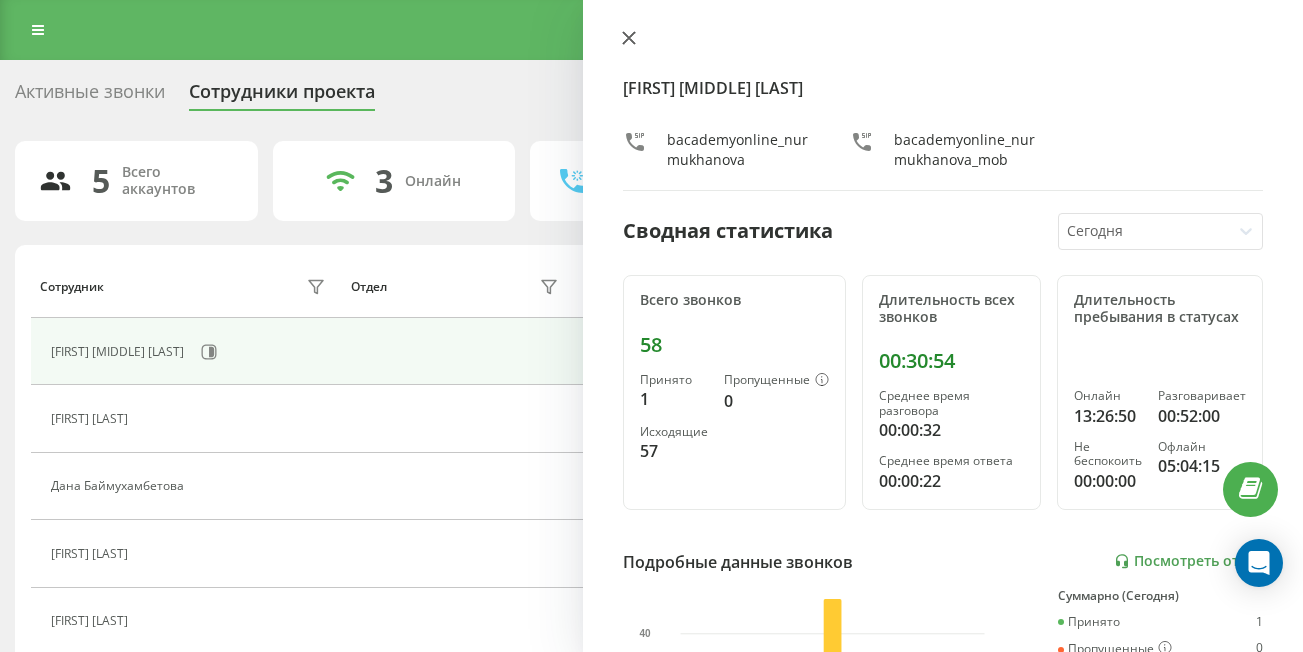 click 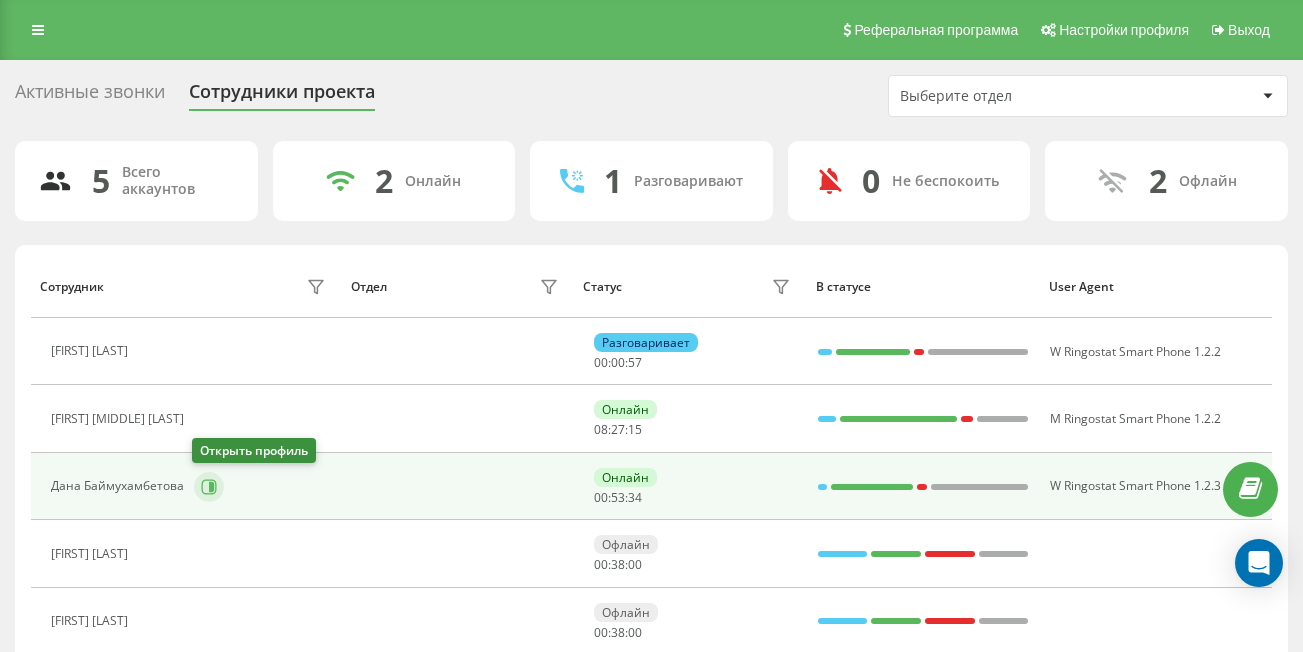 click 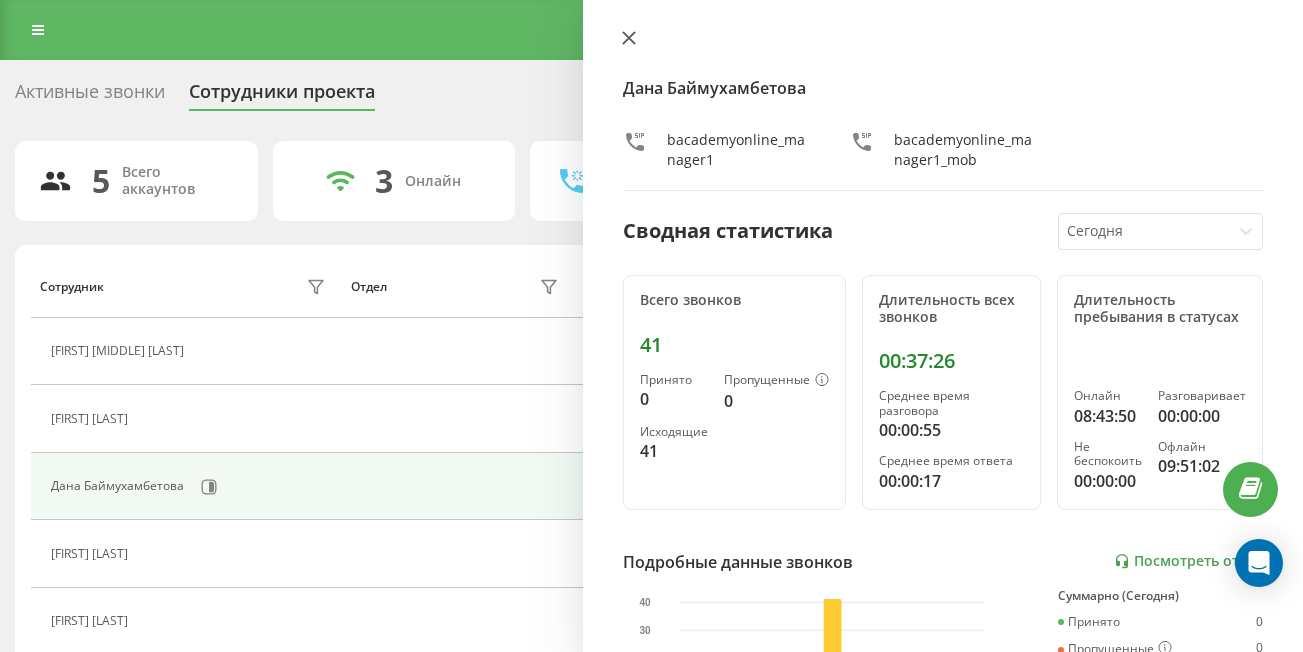click 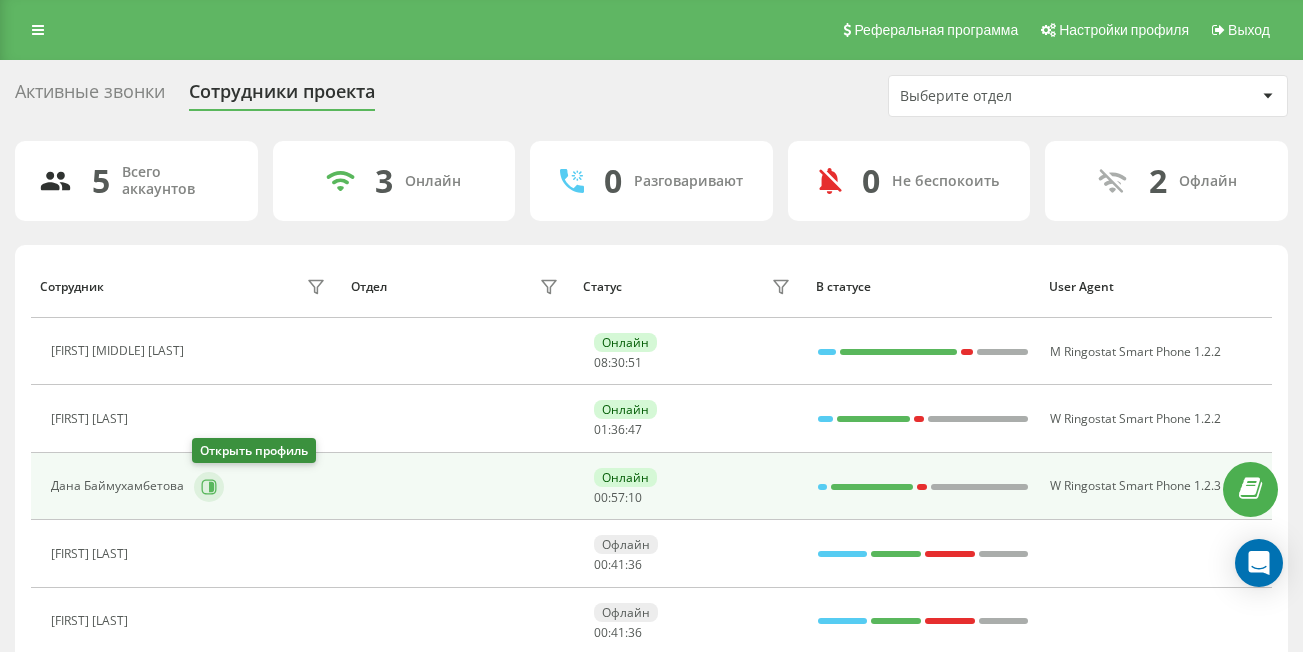 click 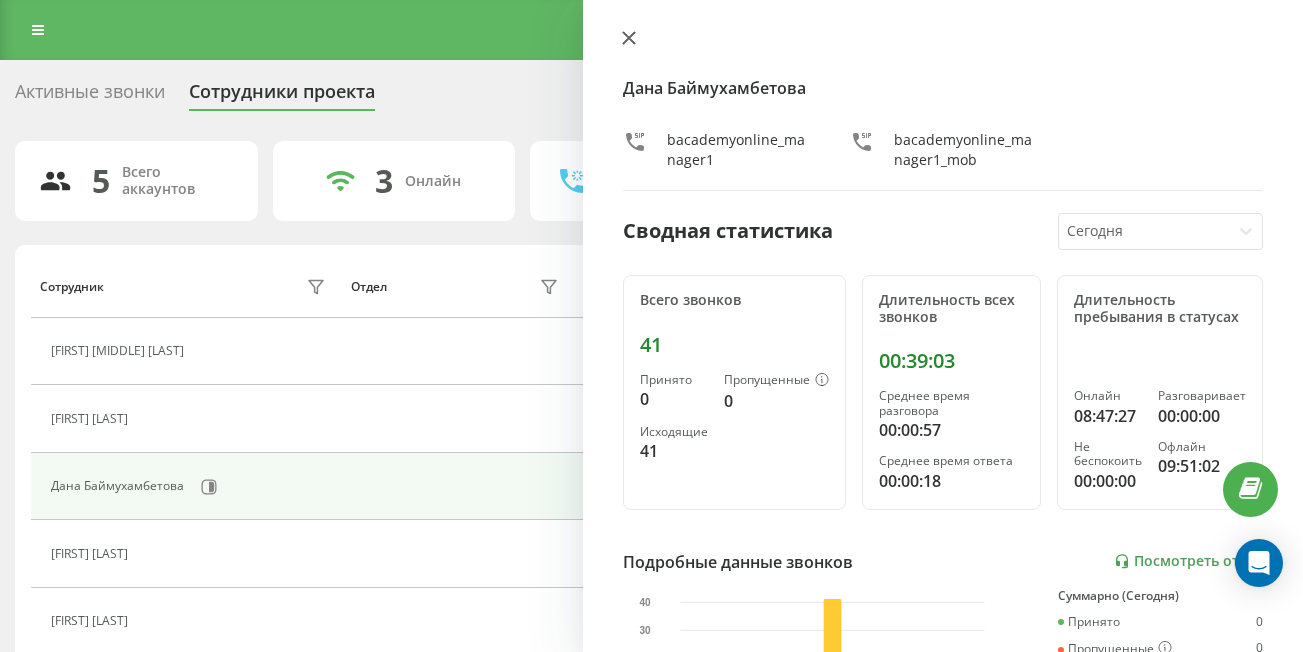 click 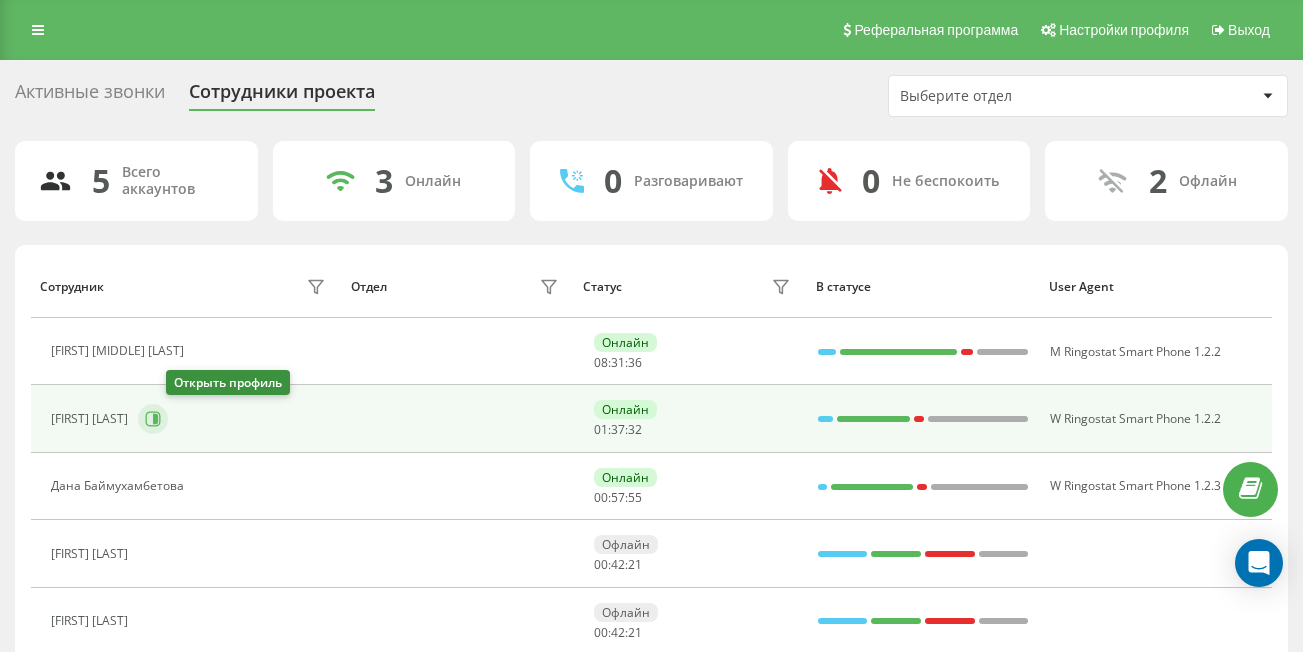 click 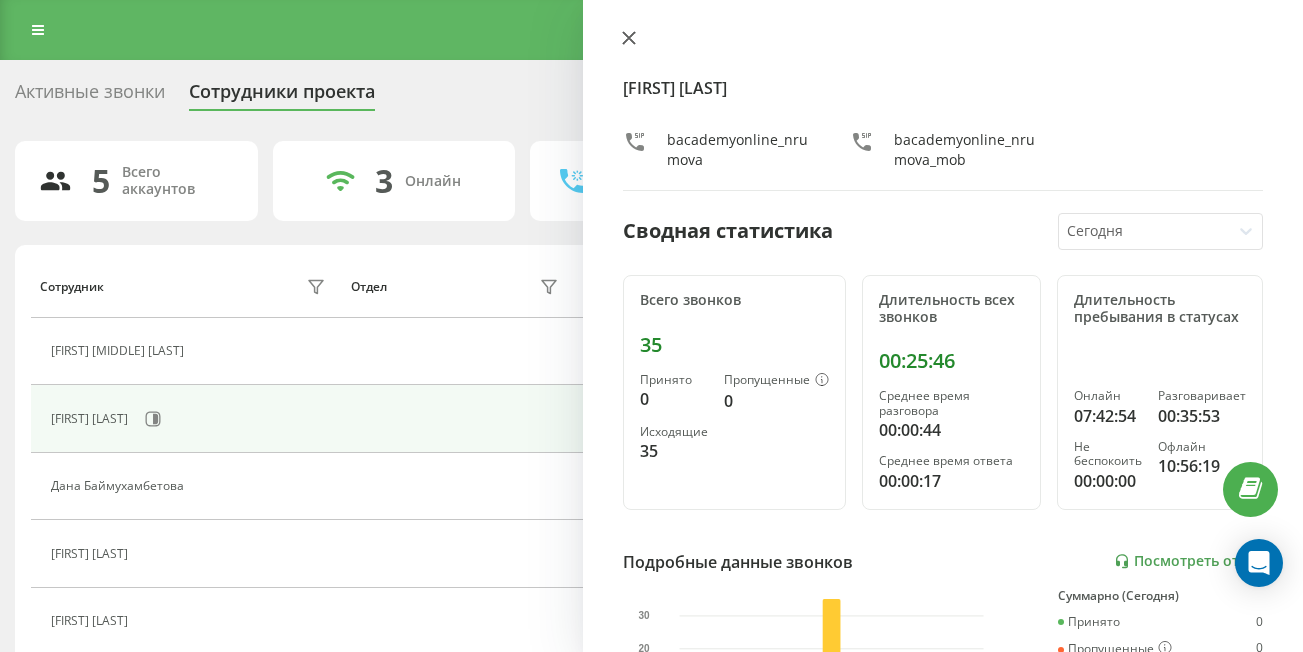 click 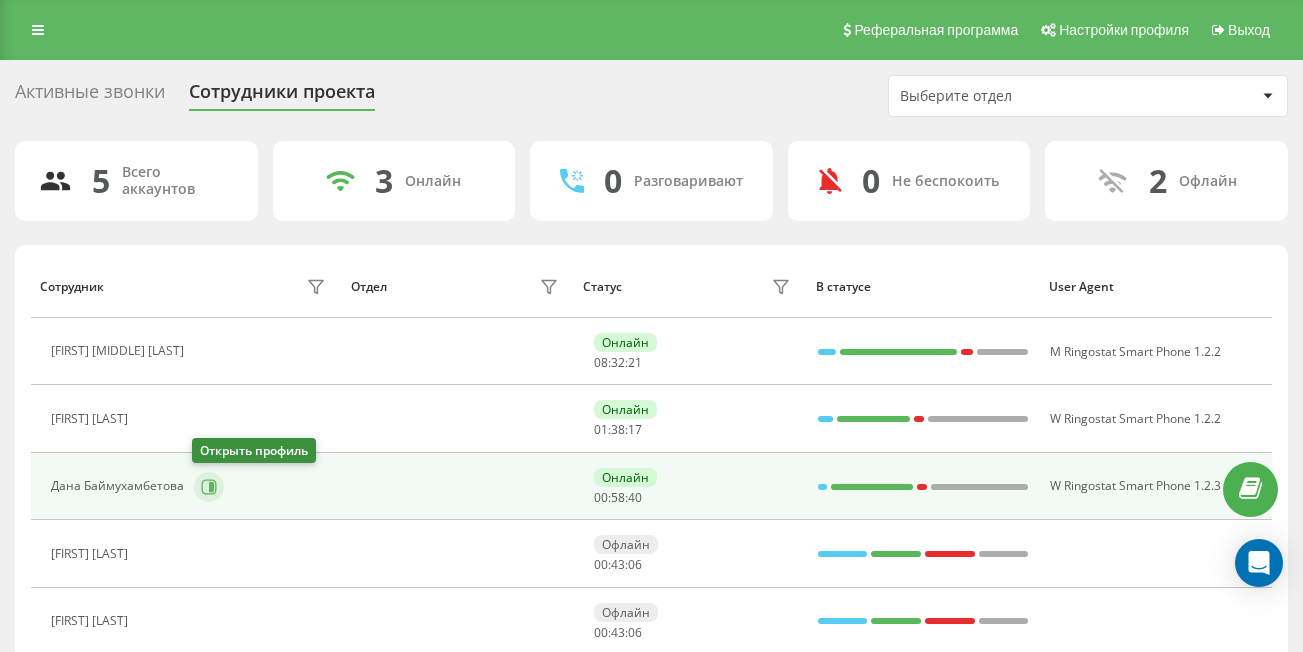 click 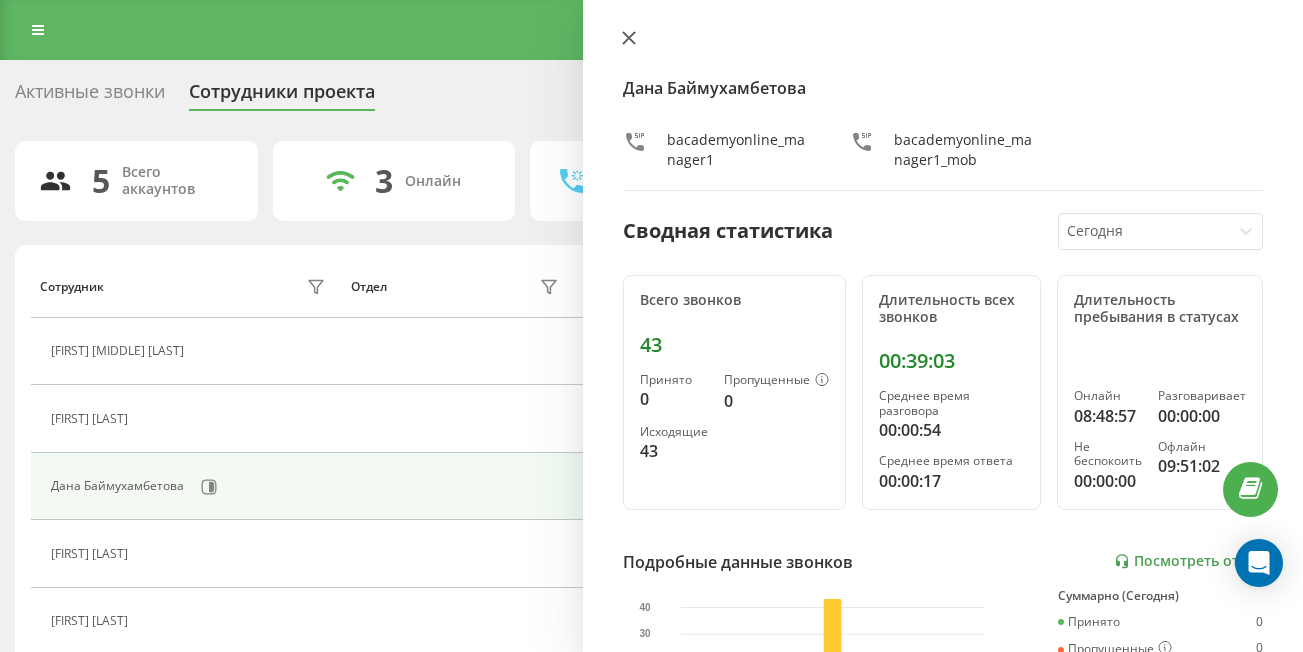 click 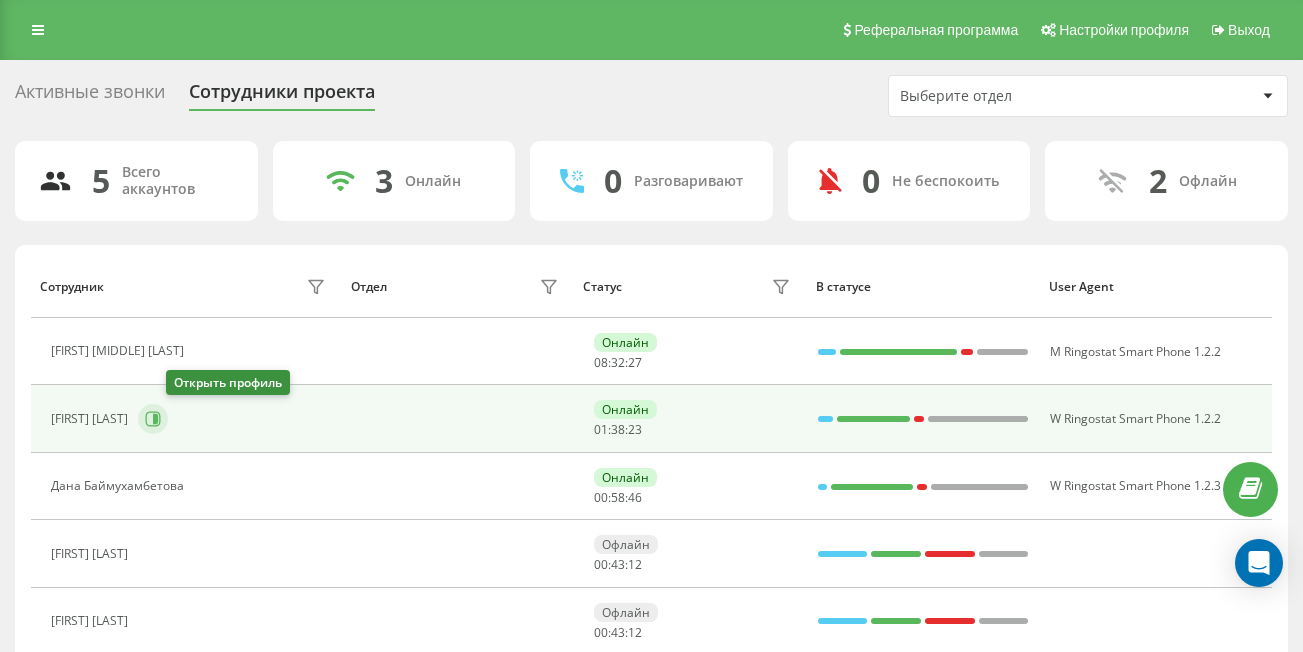 click 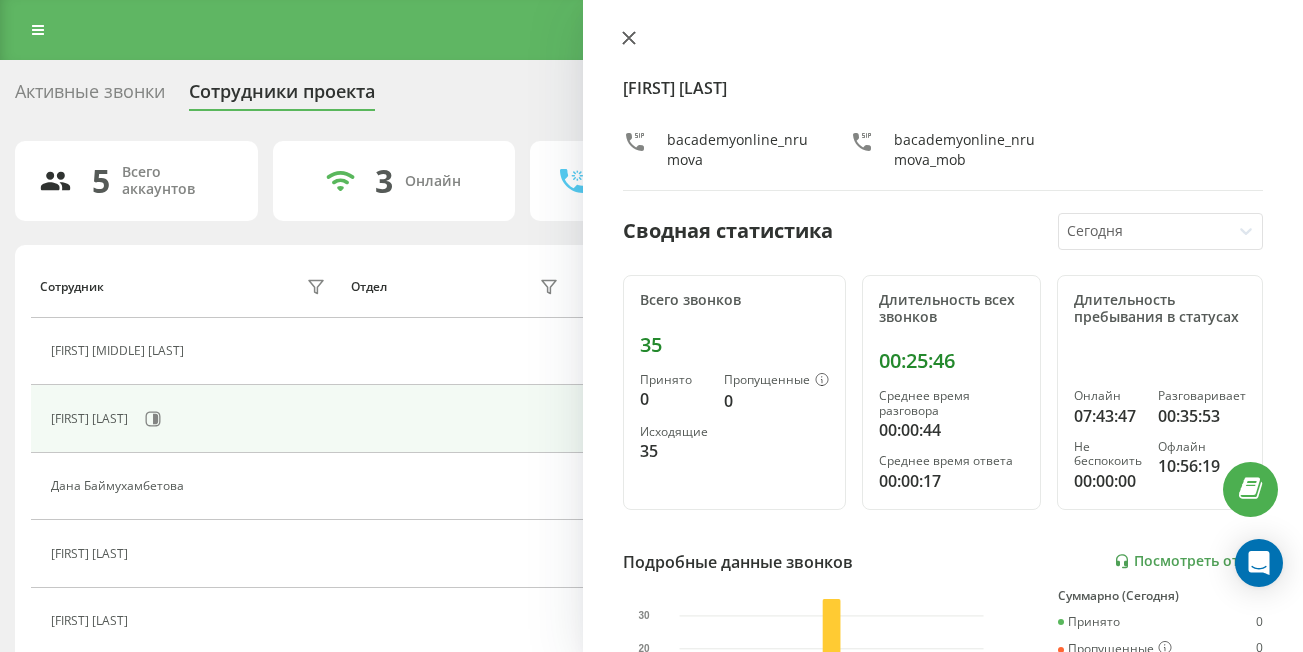 click 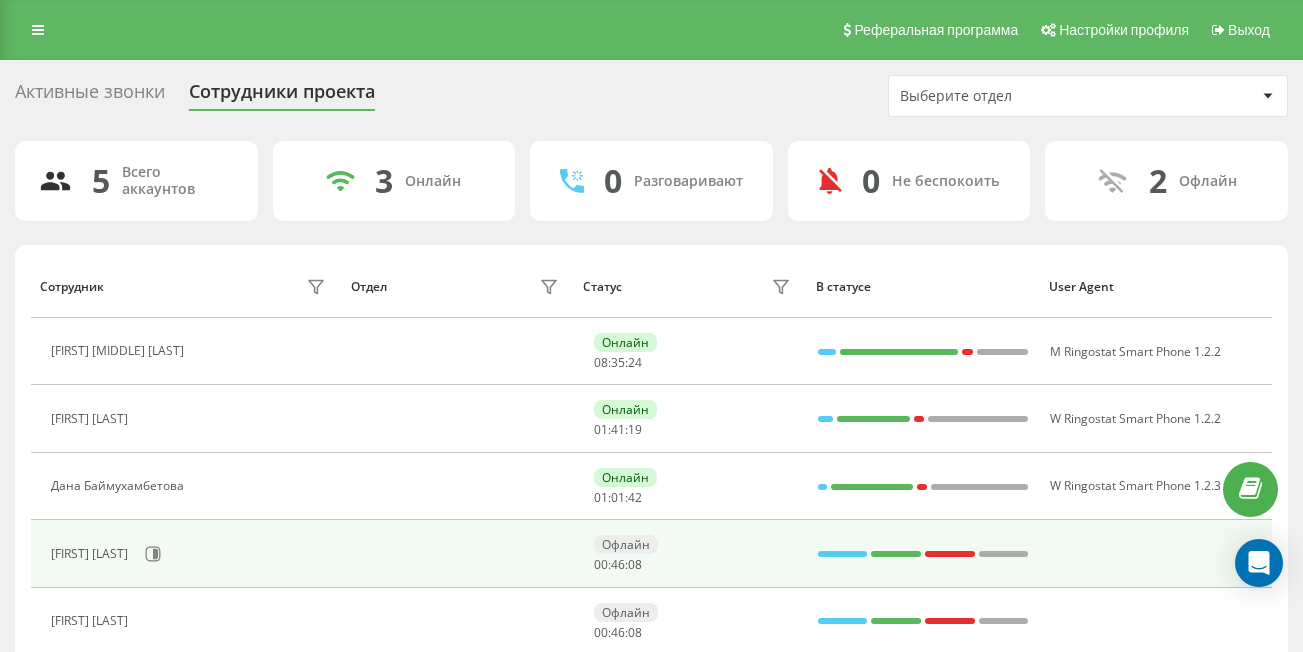 click on "[FIRST] [LAST]" at bounding box center [186, 553] 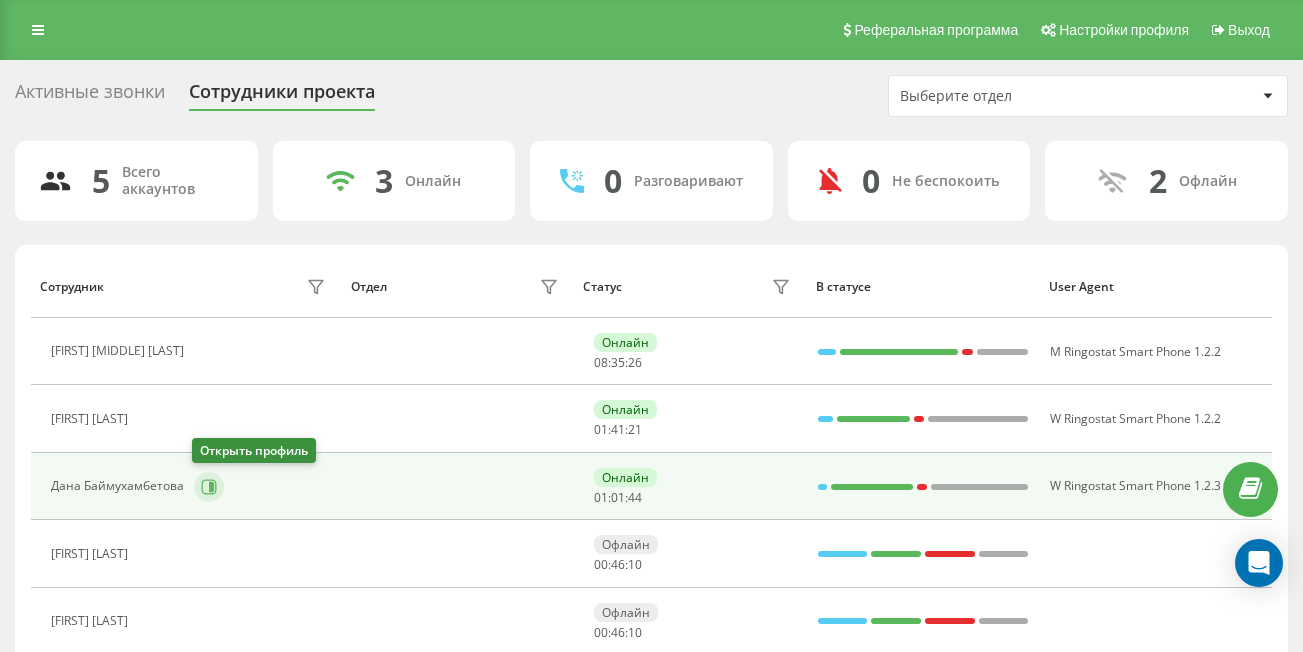 click 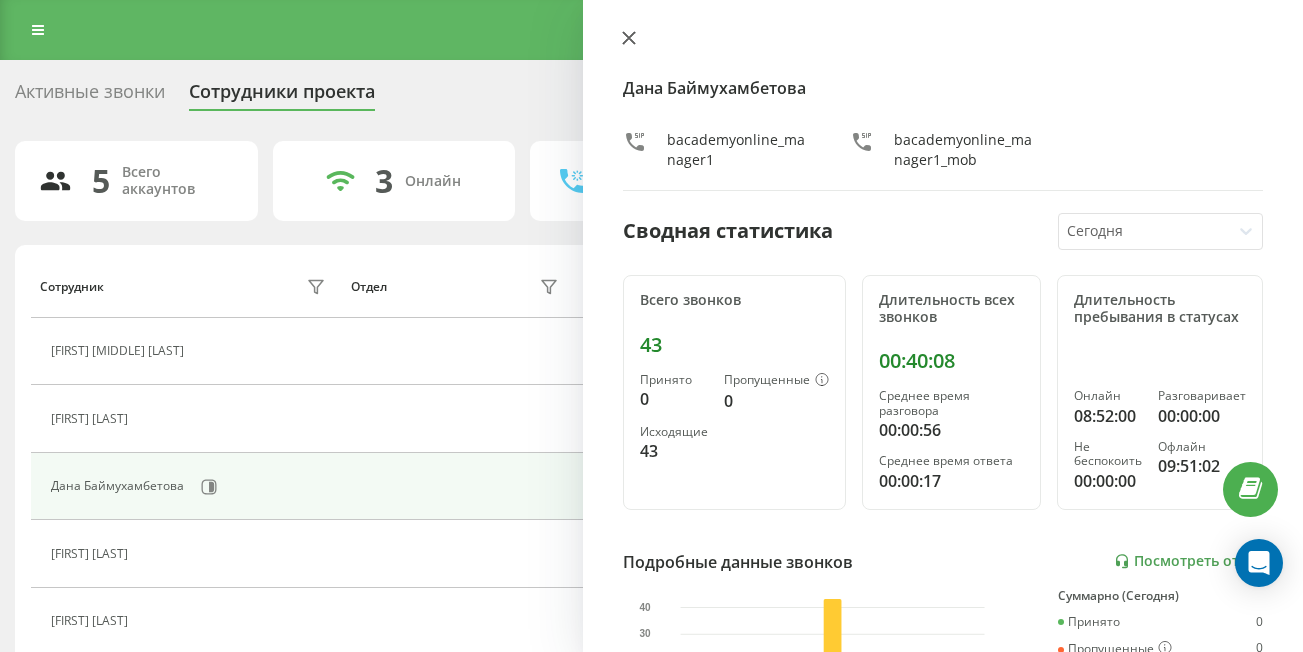 click 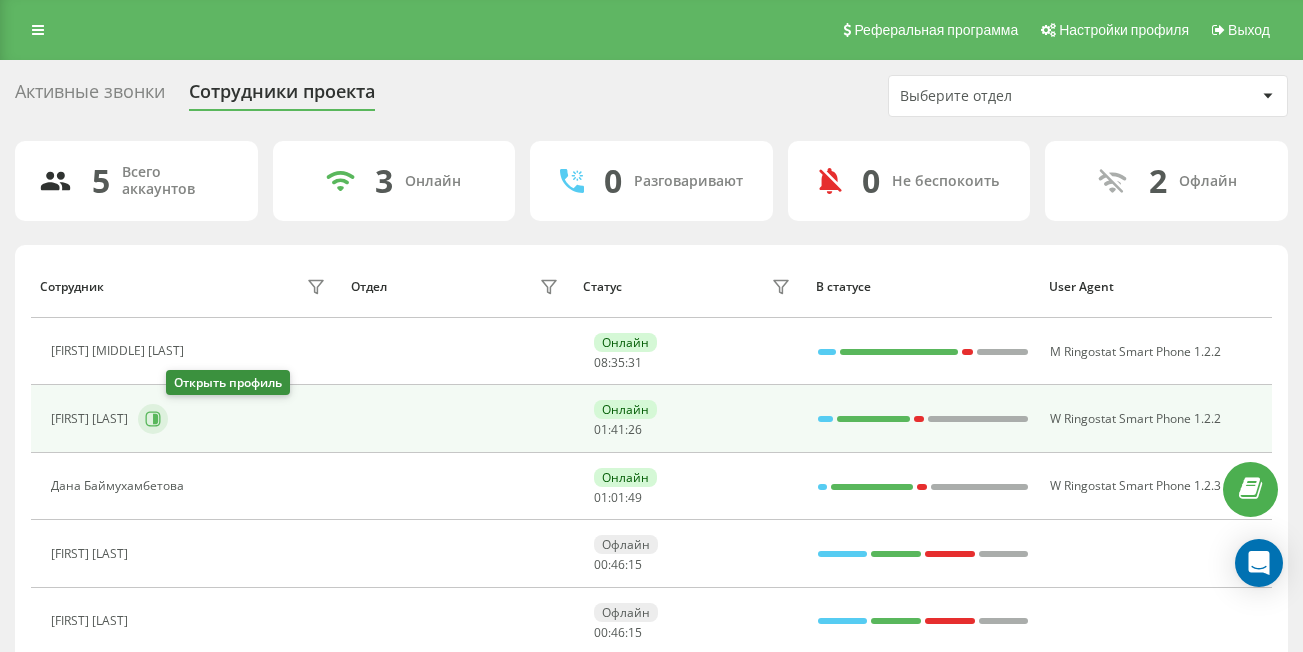 click 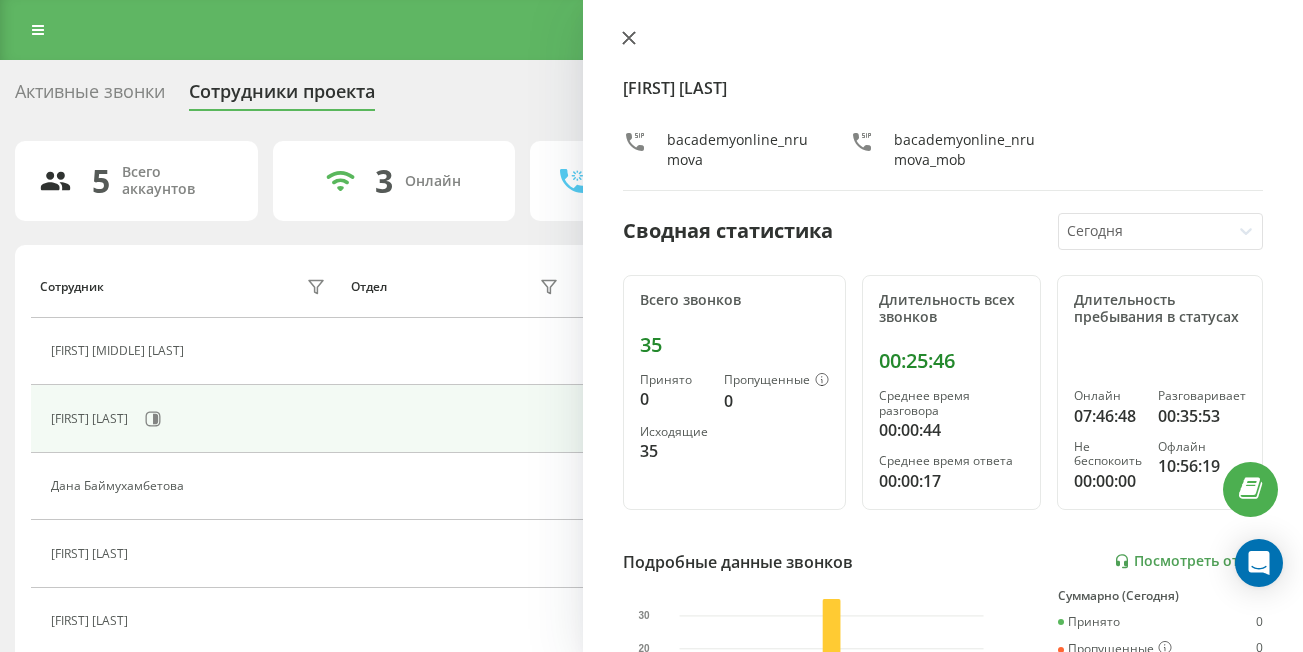 click at bounding box center (629, 39) 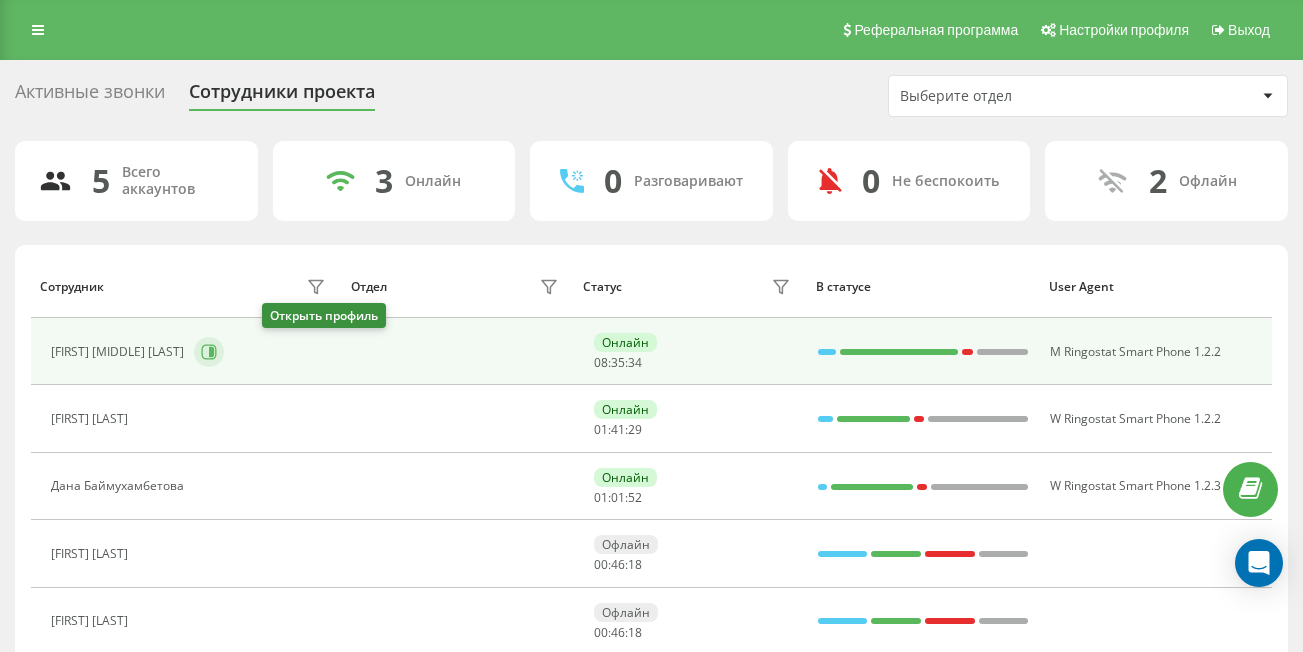 click 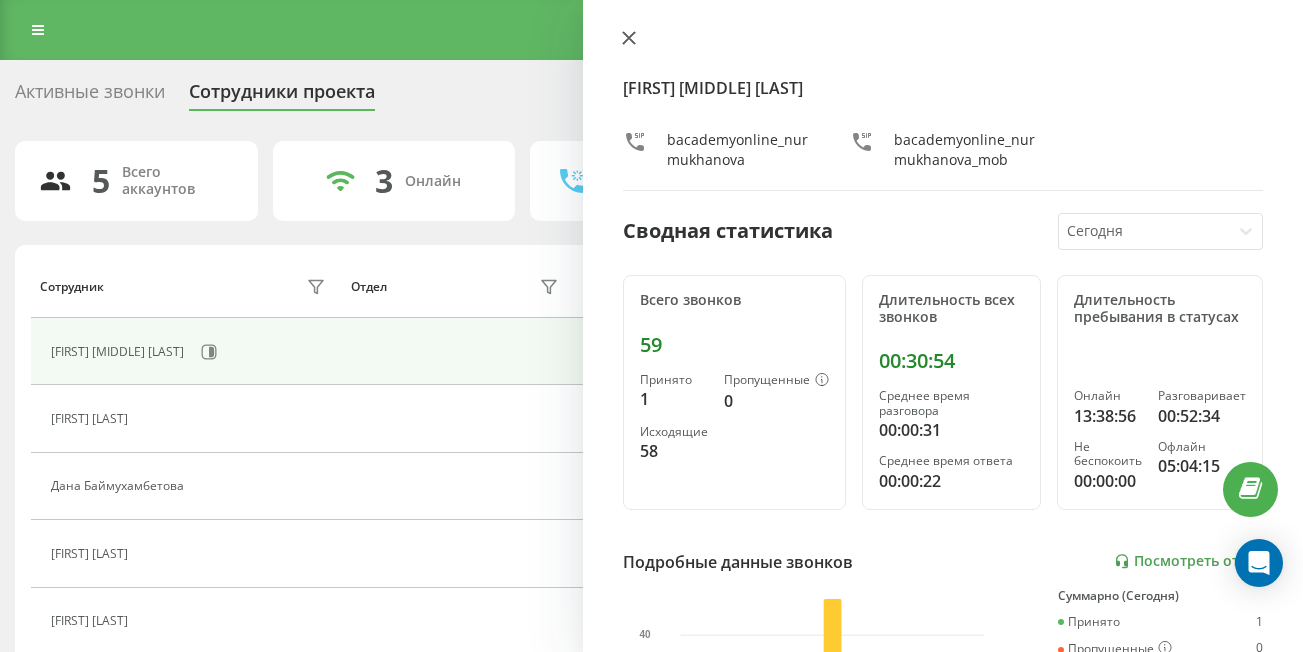 click 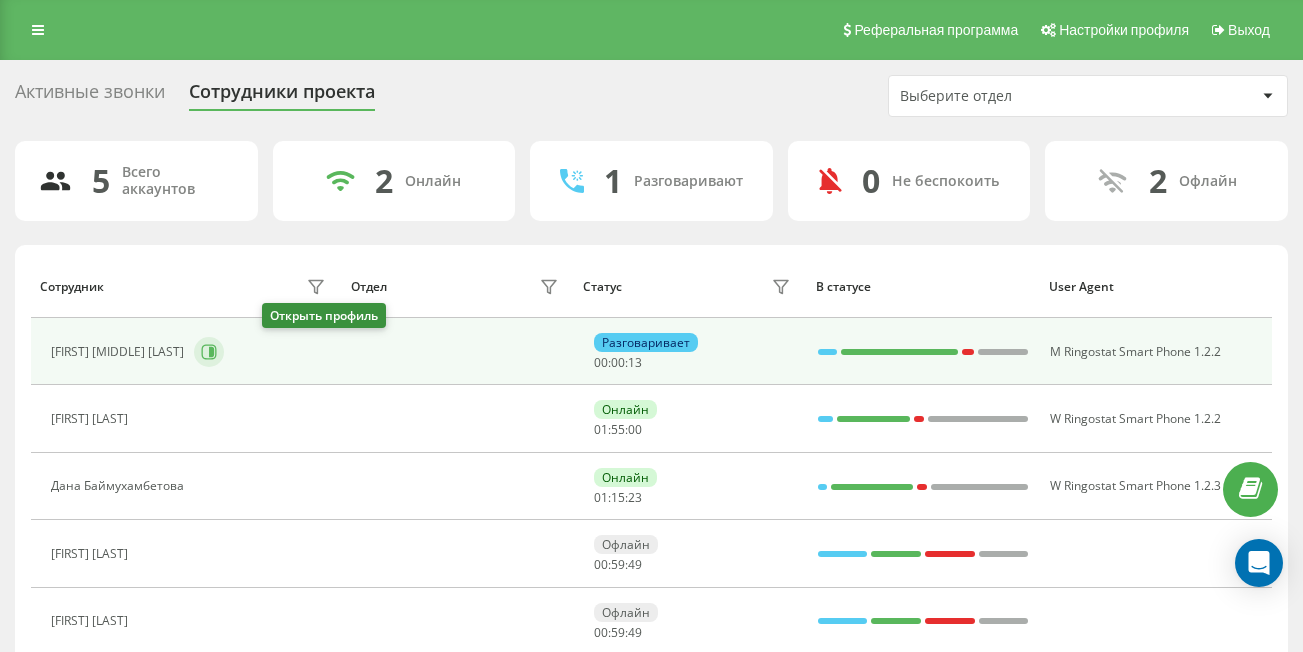 click 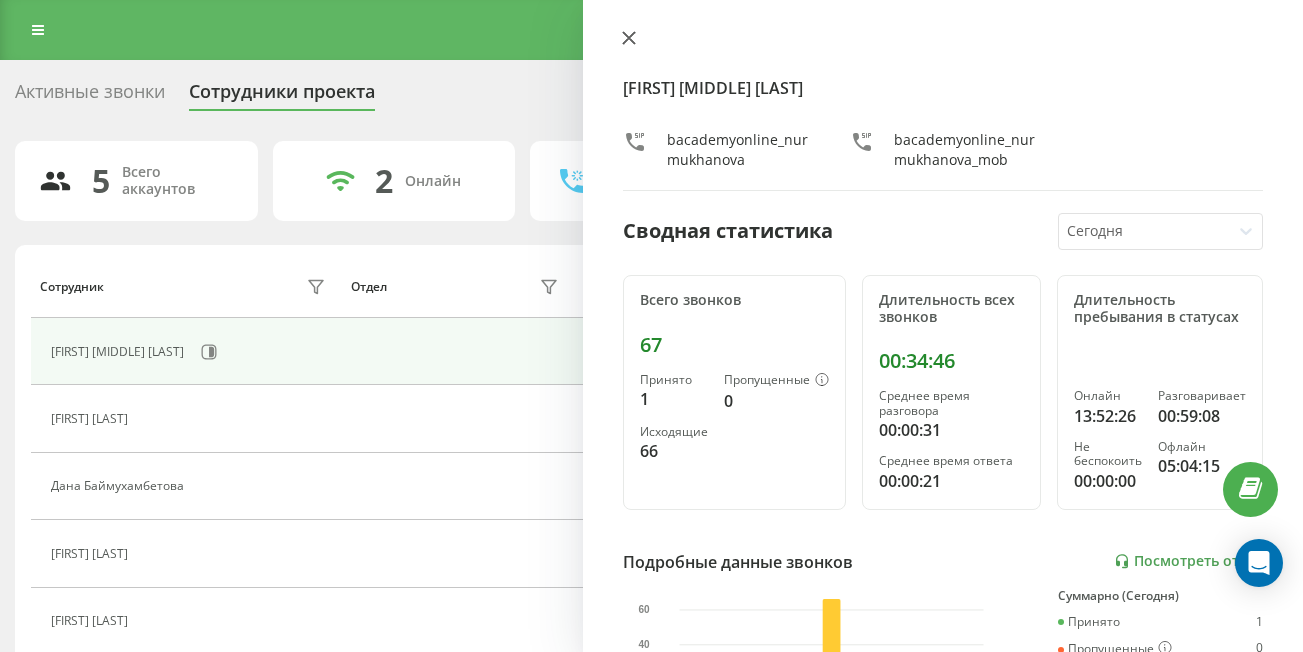 click 